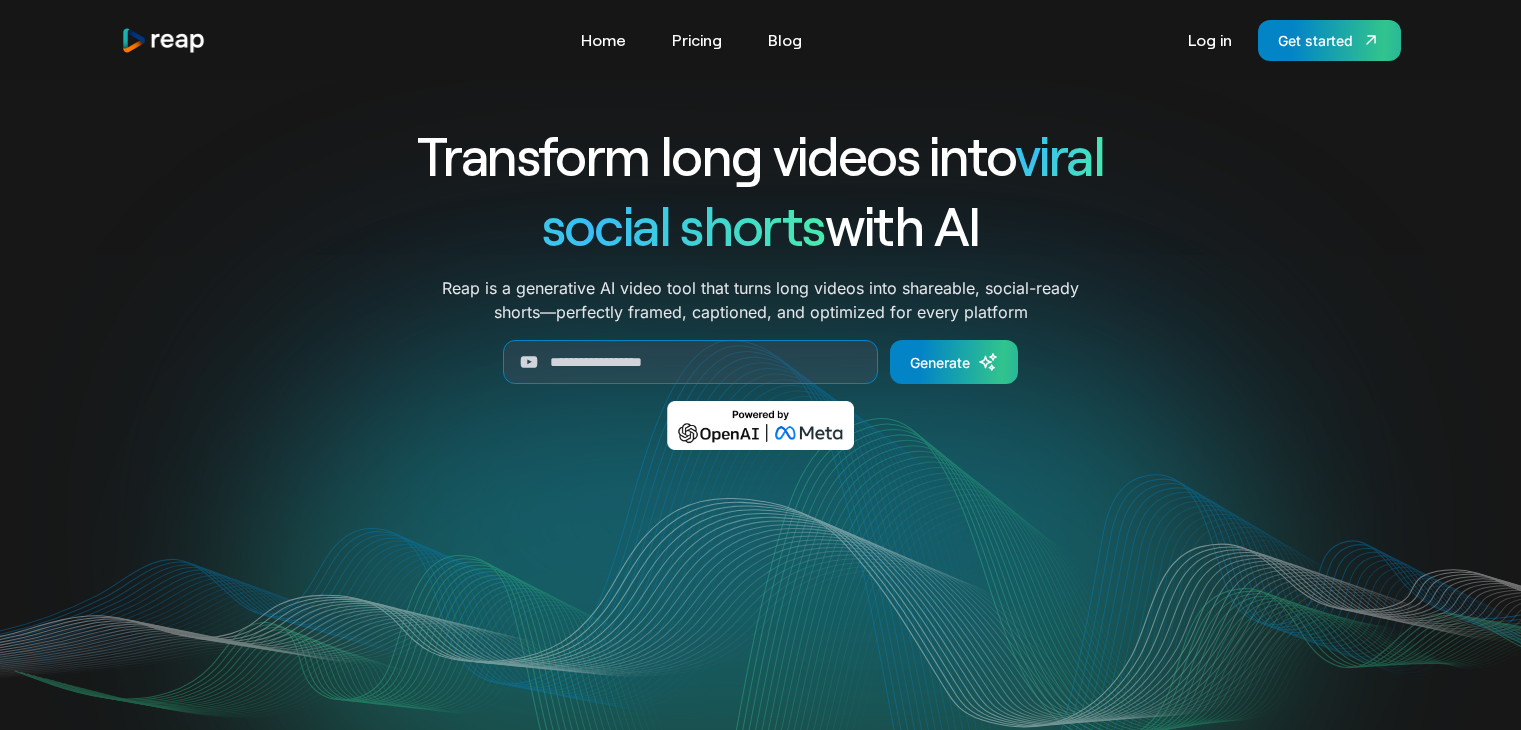 scroll, scrollTop: 0, scrollLeft: 0, axis: both 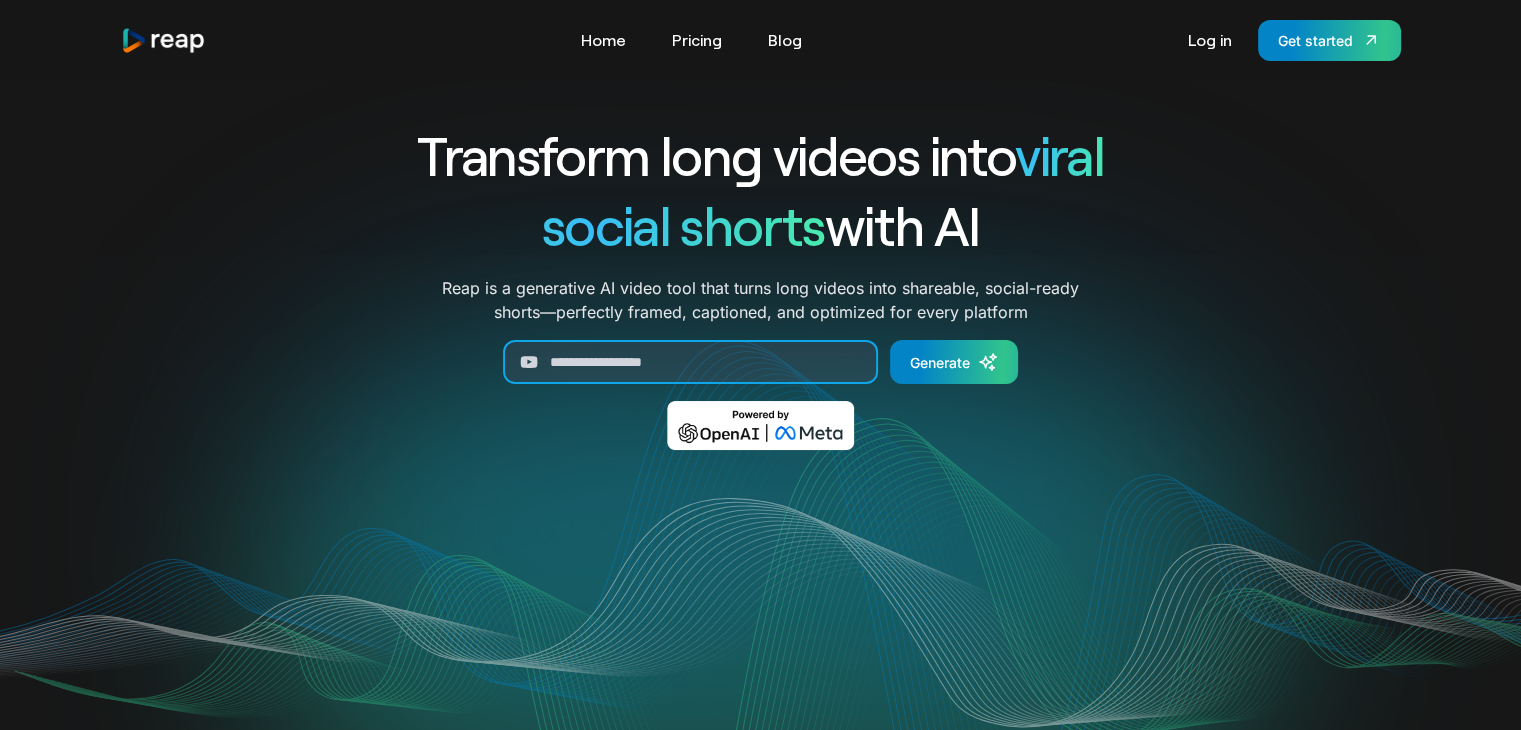 click at bounding box center (690, 362) 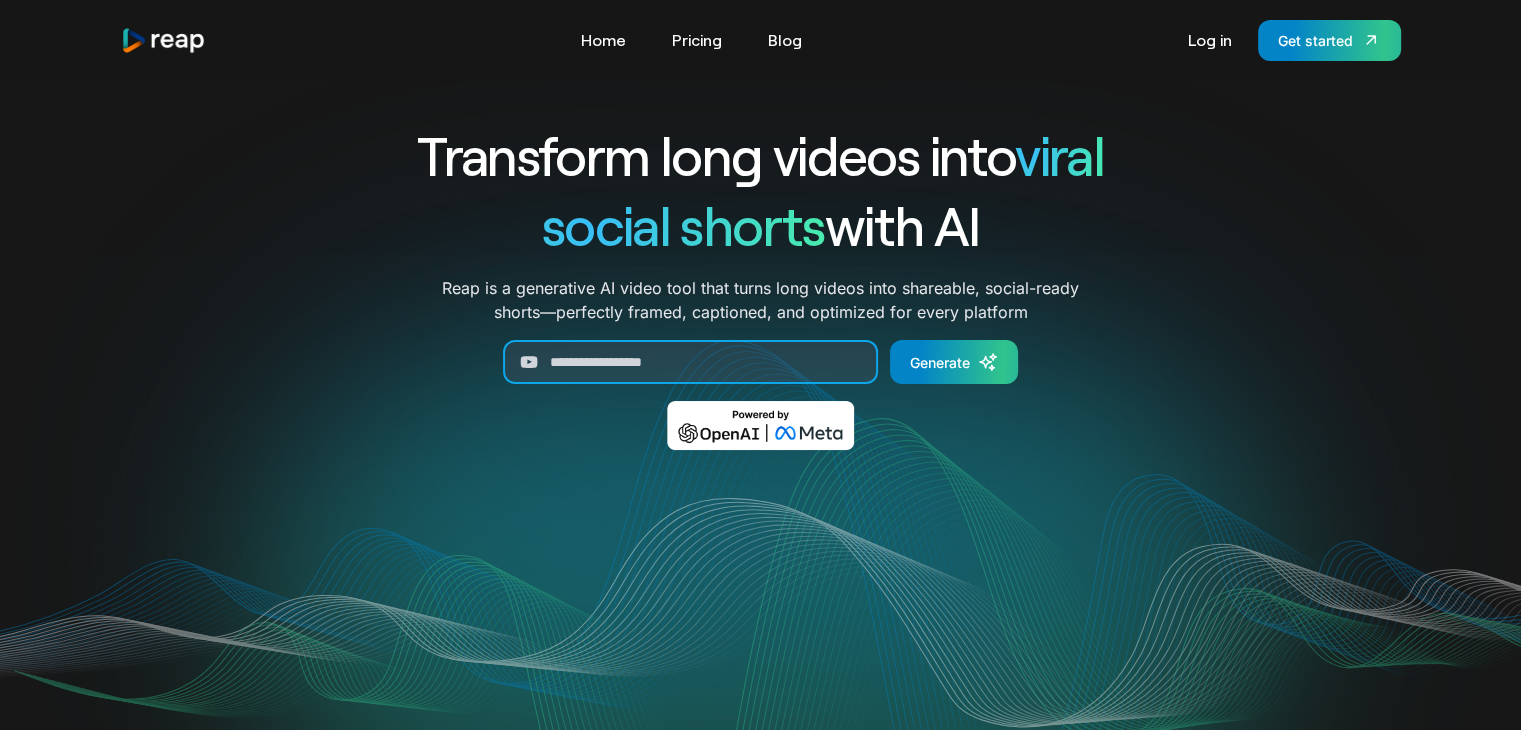 paste on "**********" 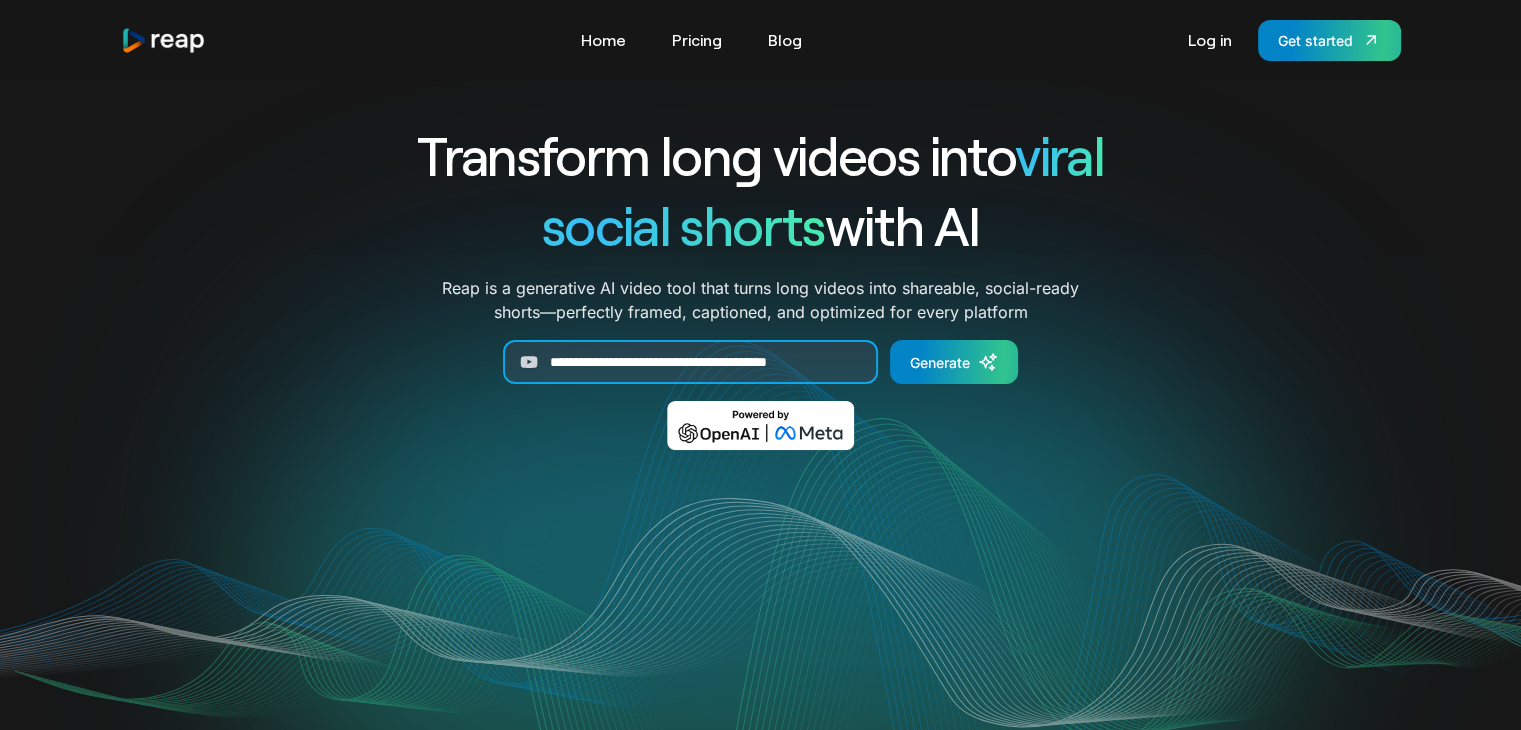 scroll, scrollTop: 0, scrollLeft: 30, axis: horizontal 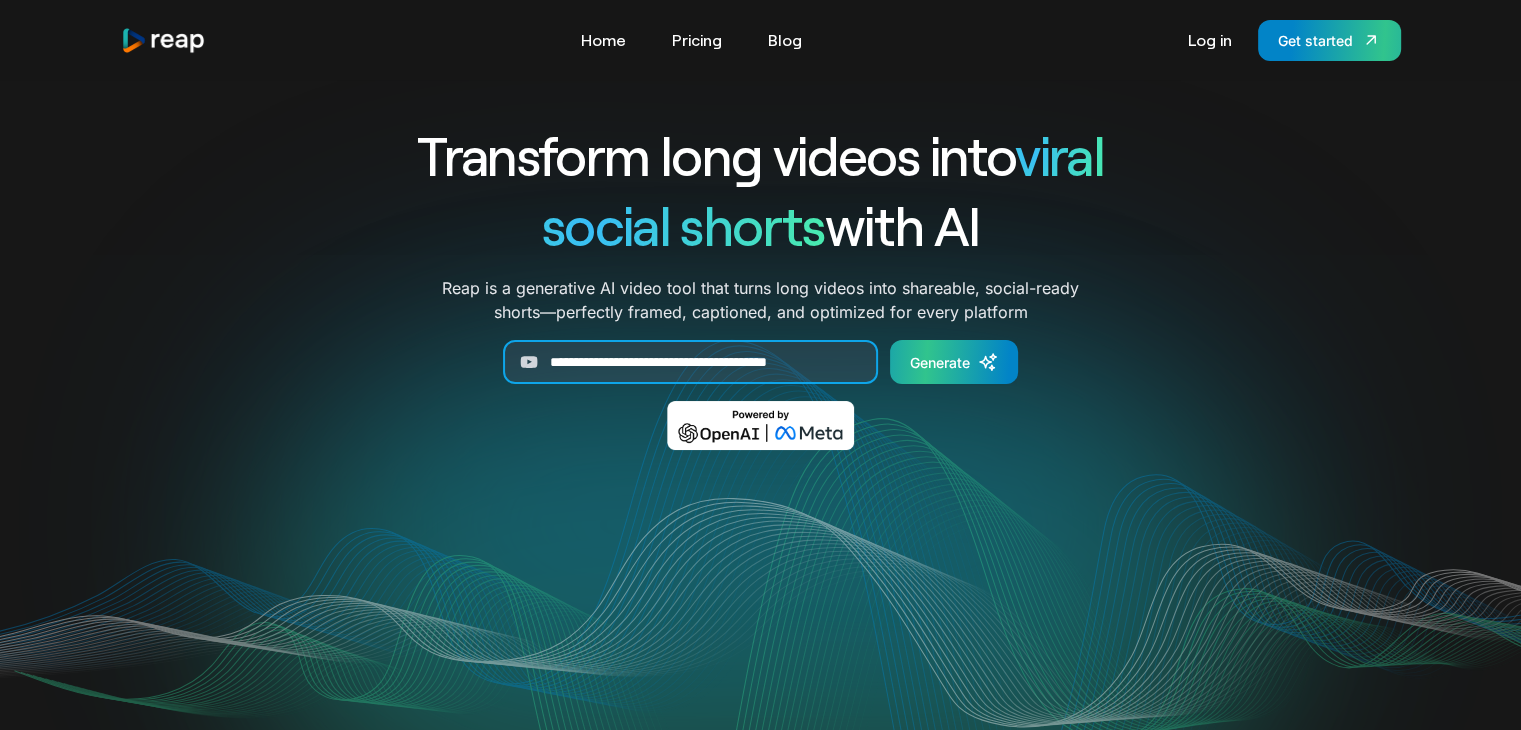 type on "**********" 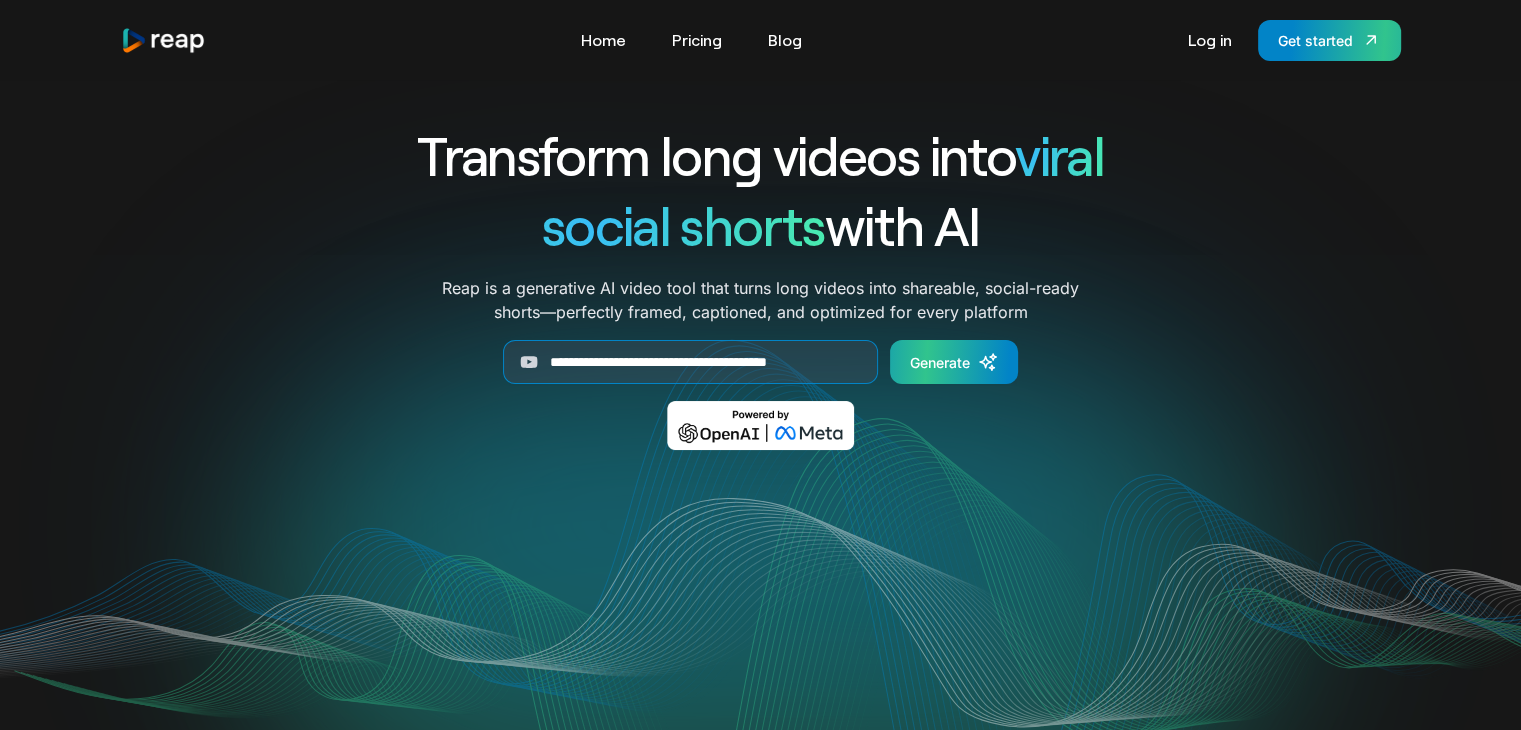 click on "Generate" at bounding box center [940, 362] 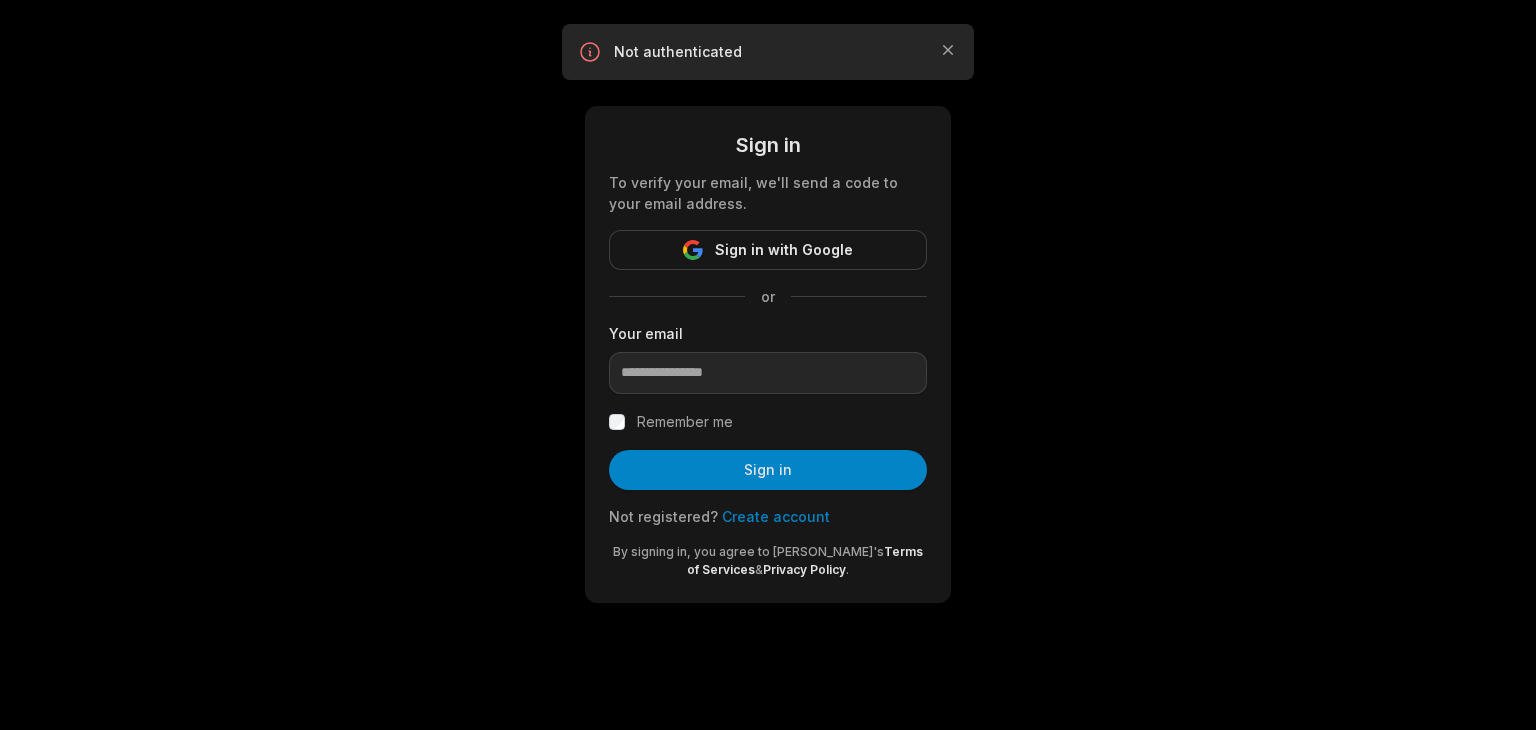 scroll, scrollTop: 0, scrollLeft: 0, axis: both 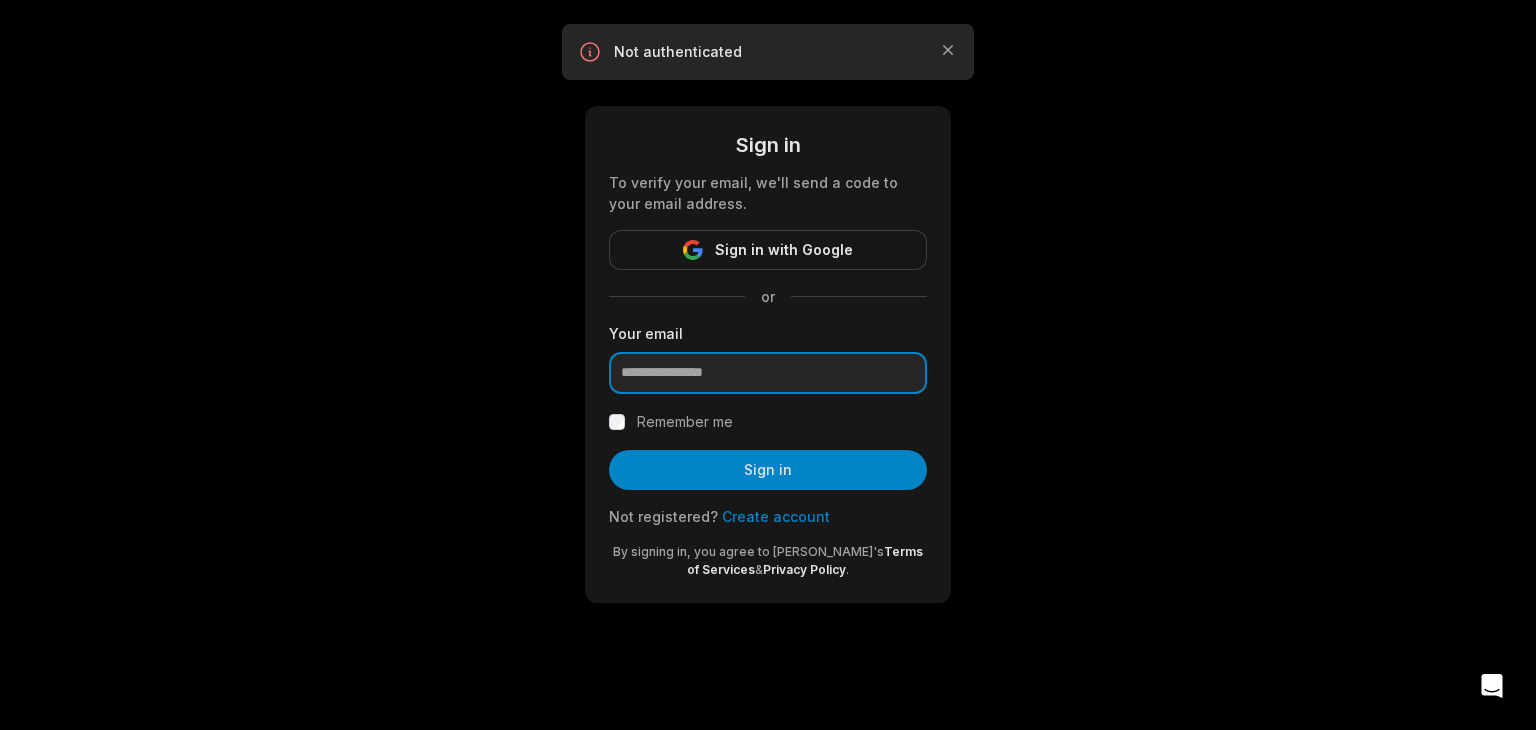 click at bounding box center [768, 373] 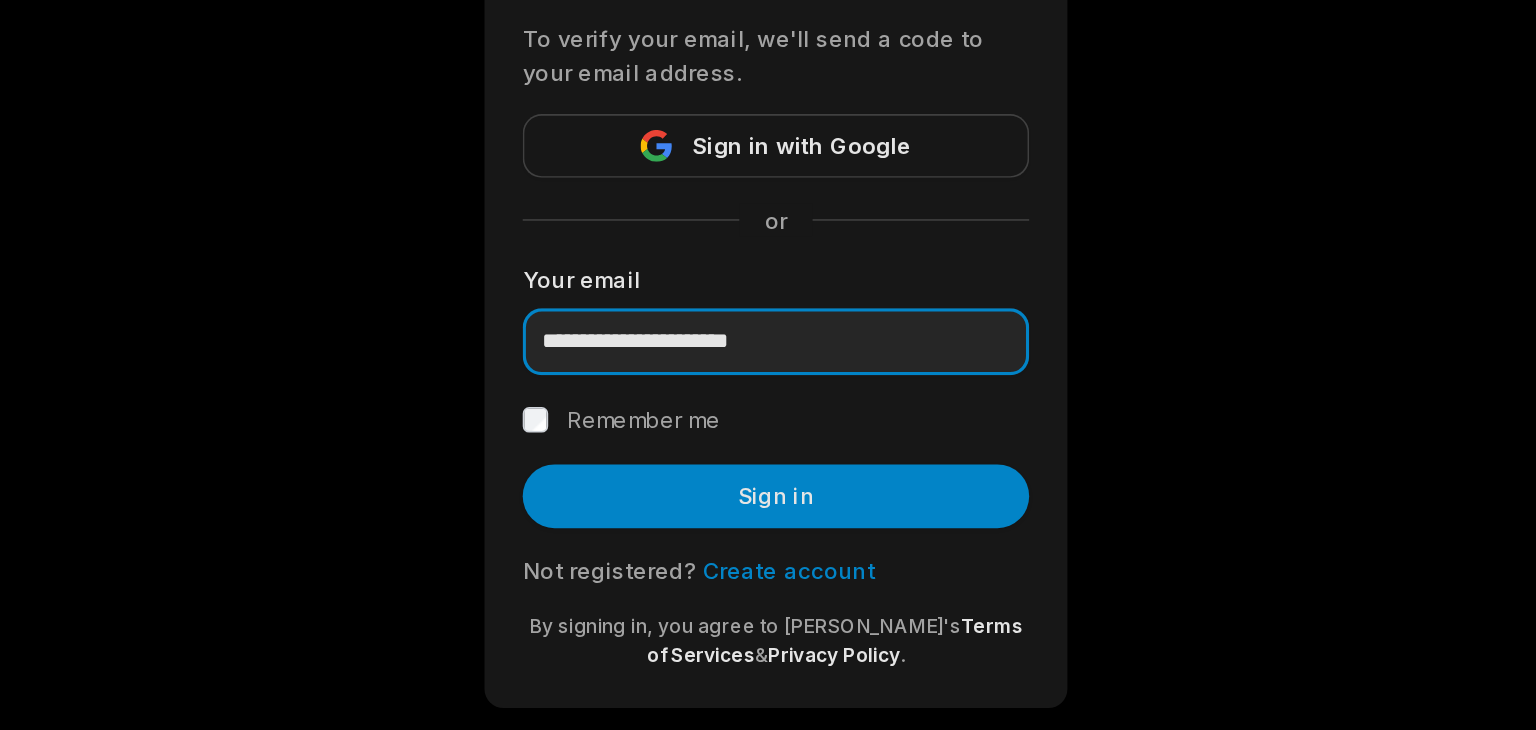 type on "**********" 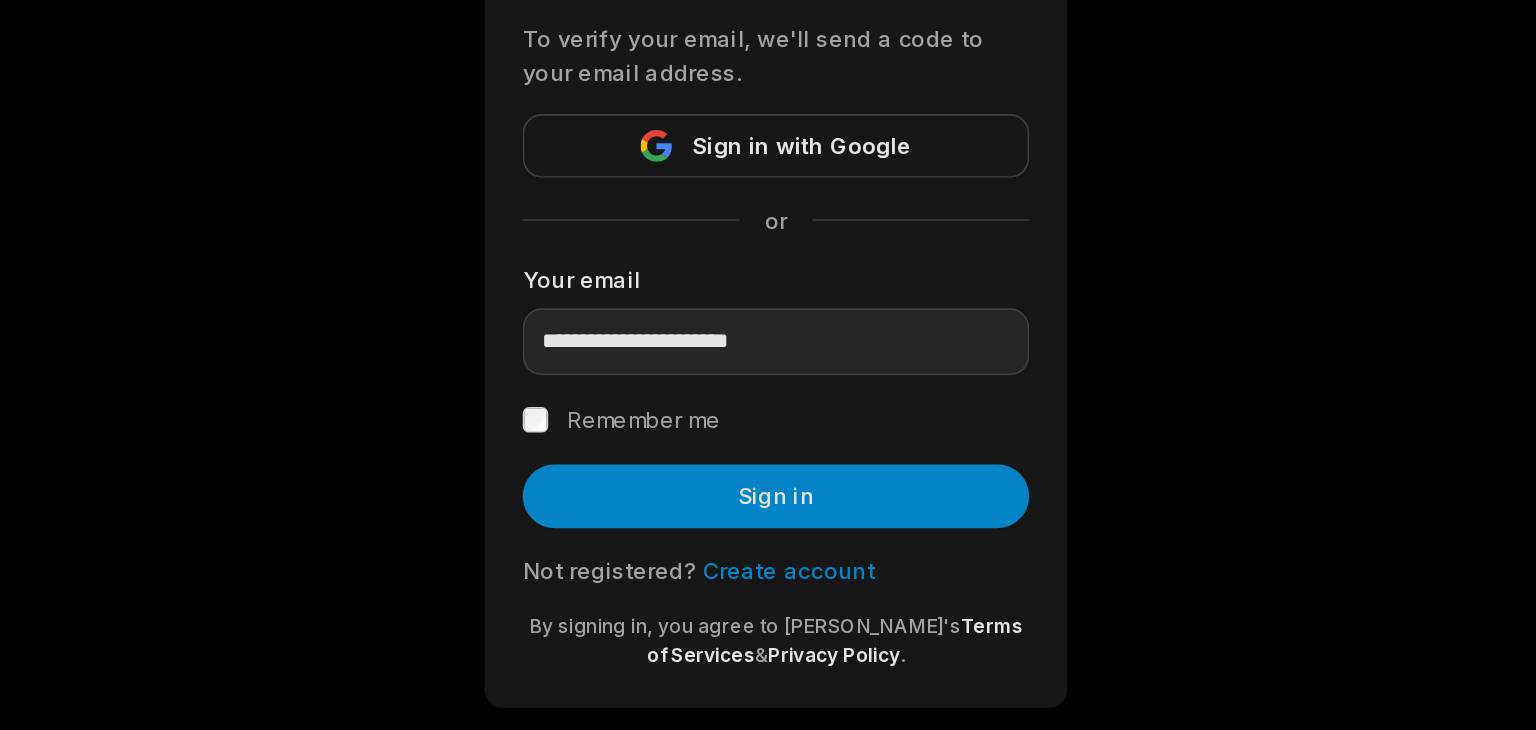 click on "Create account" at bounding box center (776, 516) 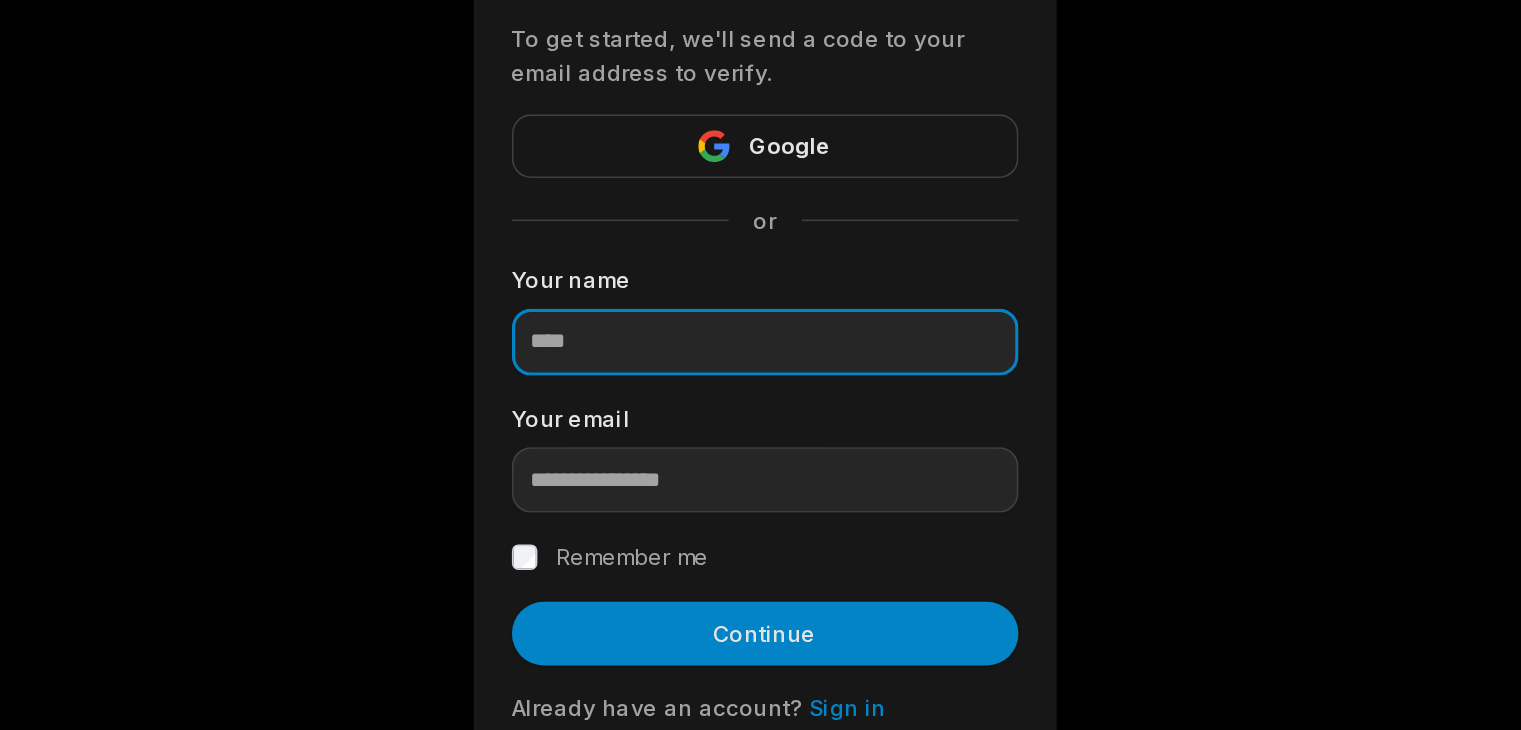 click at bounding box center [761, 373] 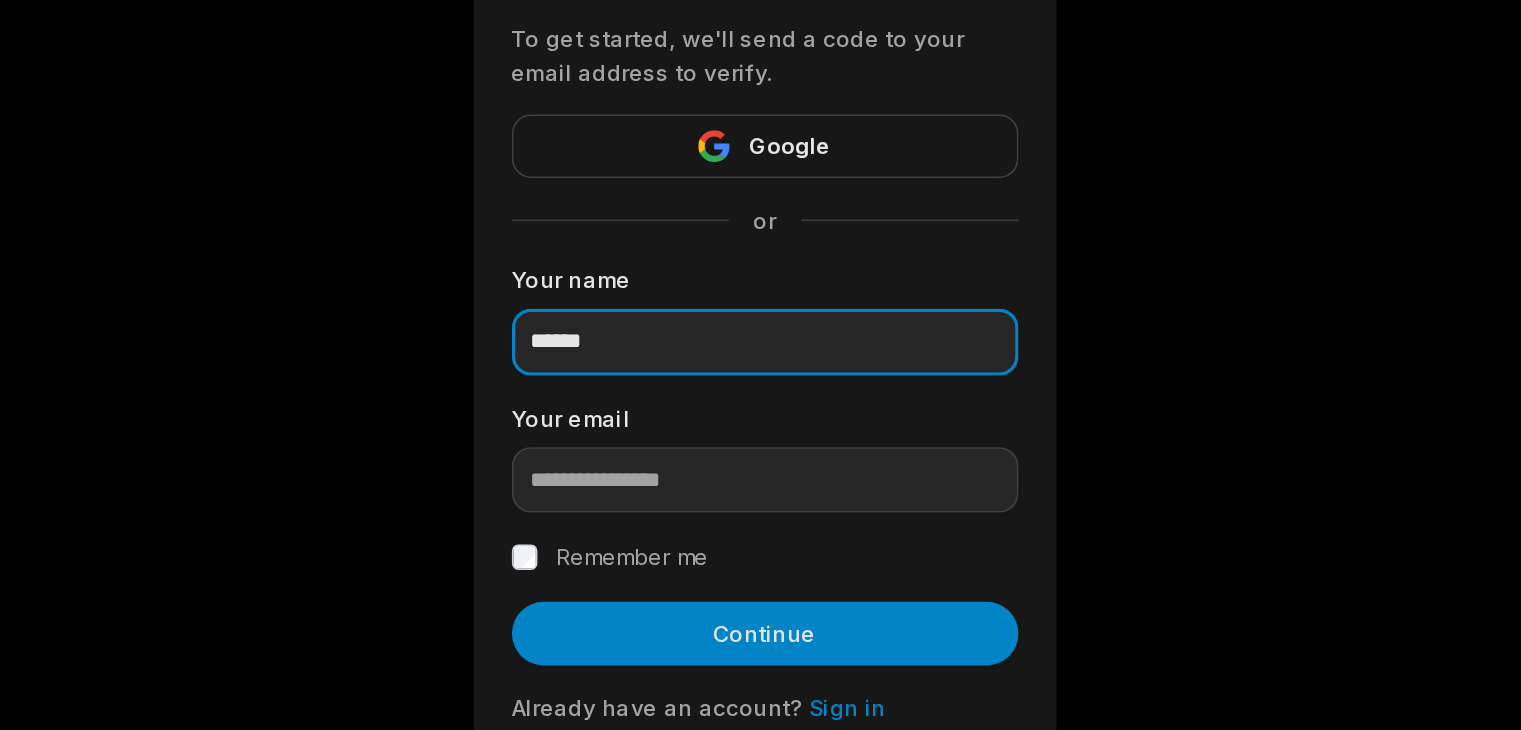 type on "******" 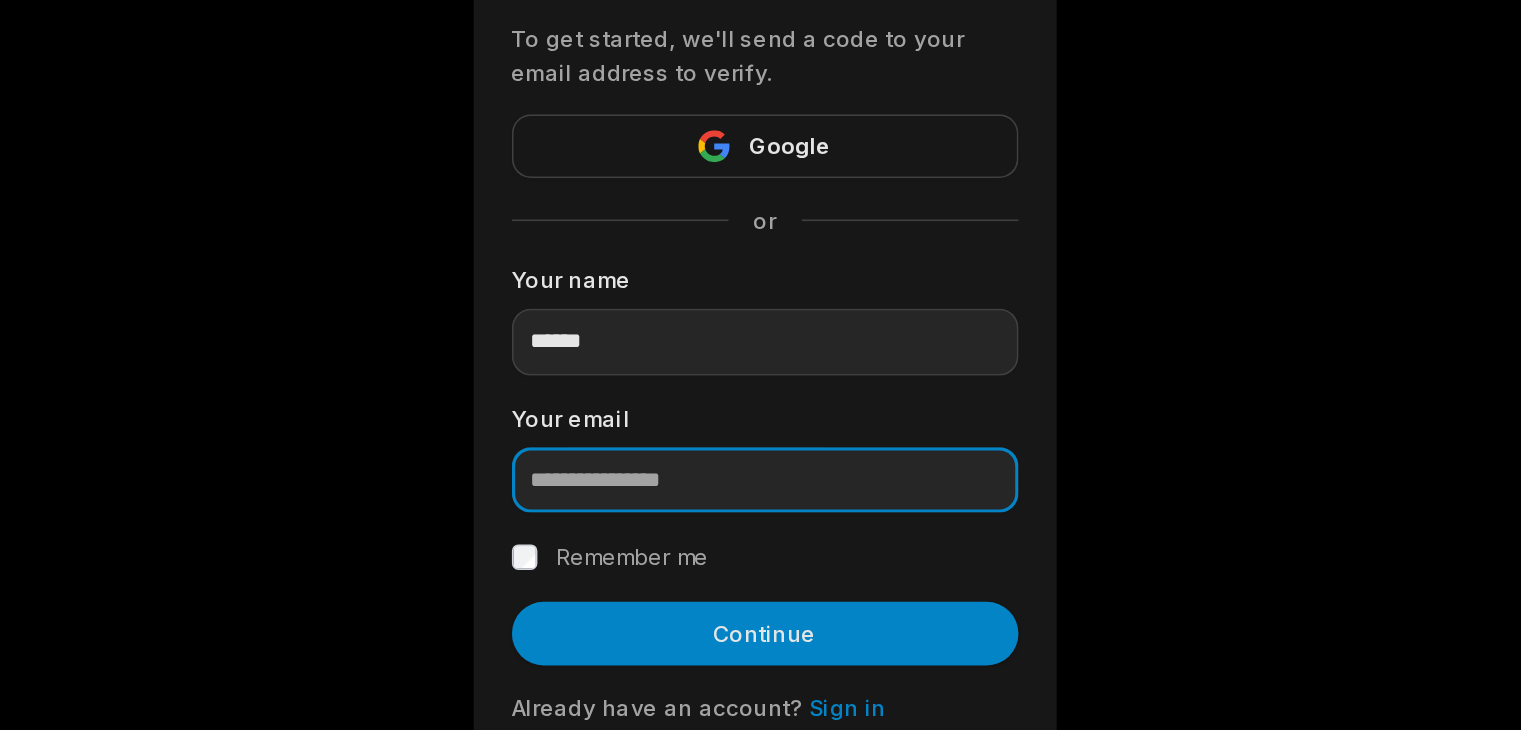 click at bounding box center (761, 460) 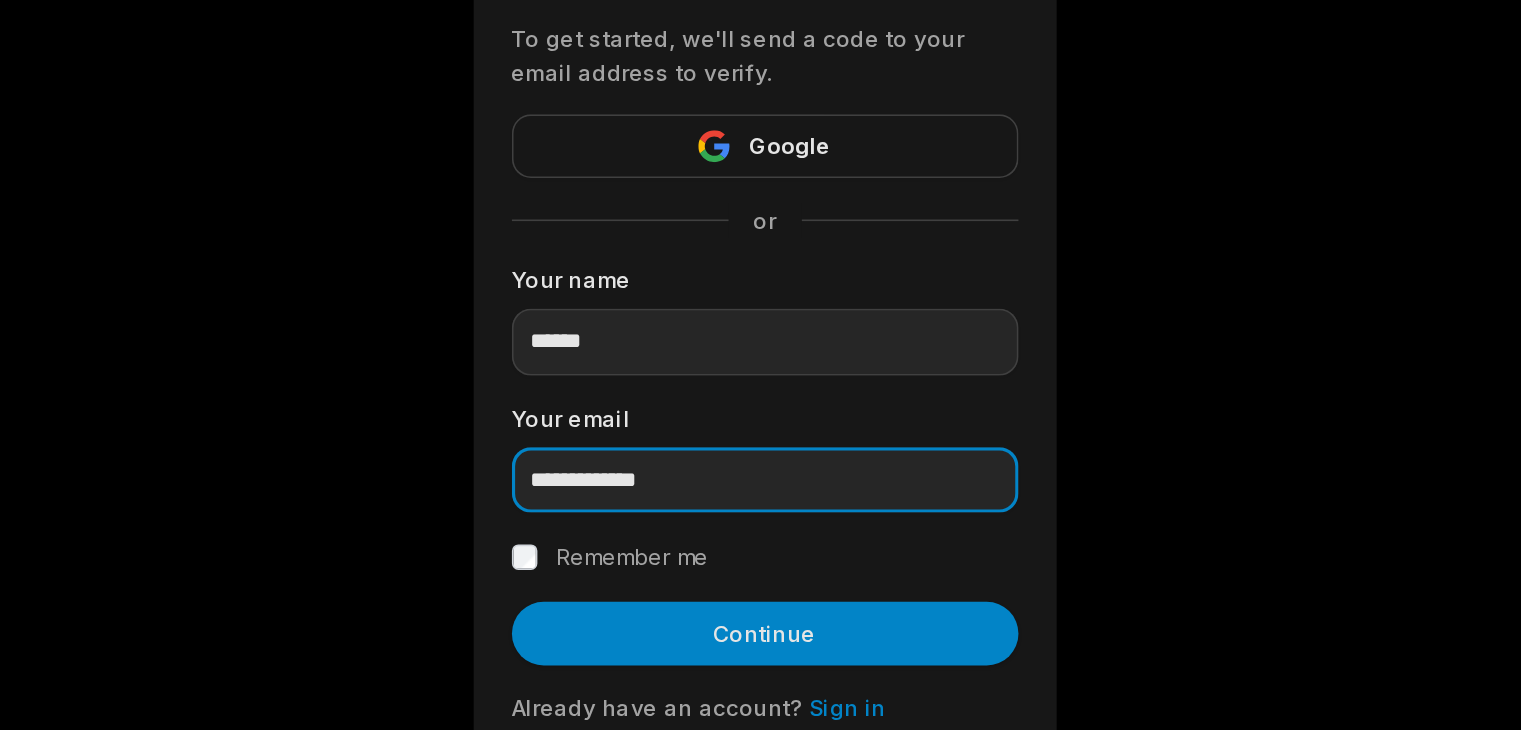 type on "**********" 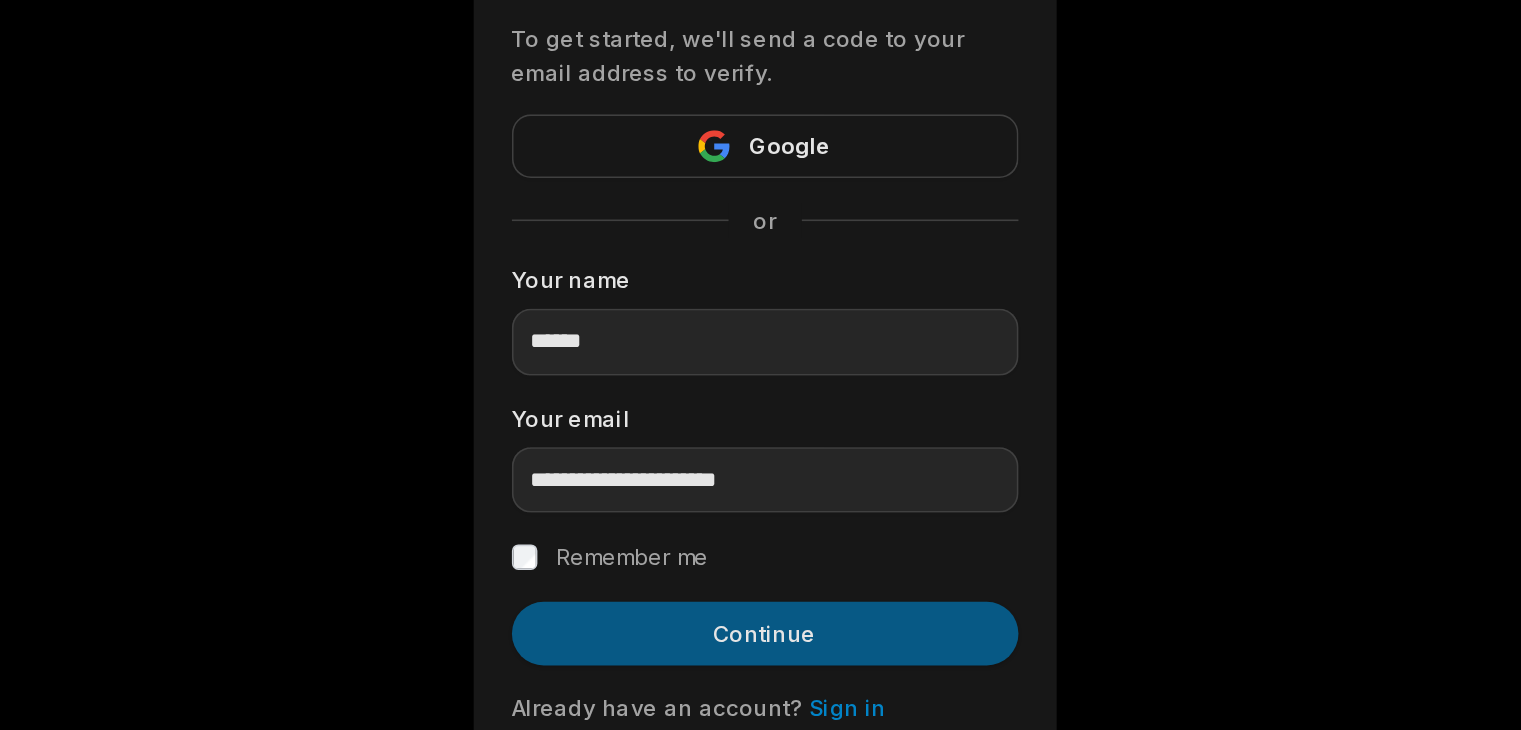 click on "Continue" at bounding box center (761, 556) 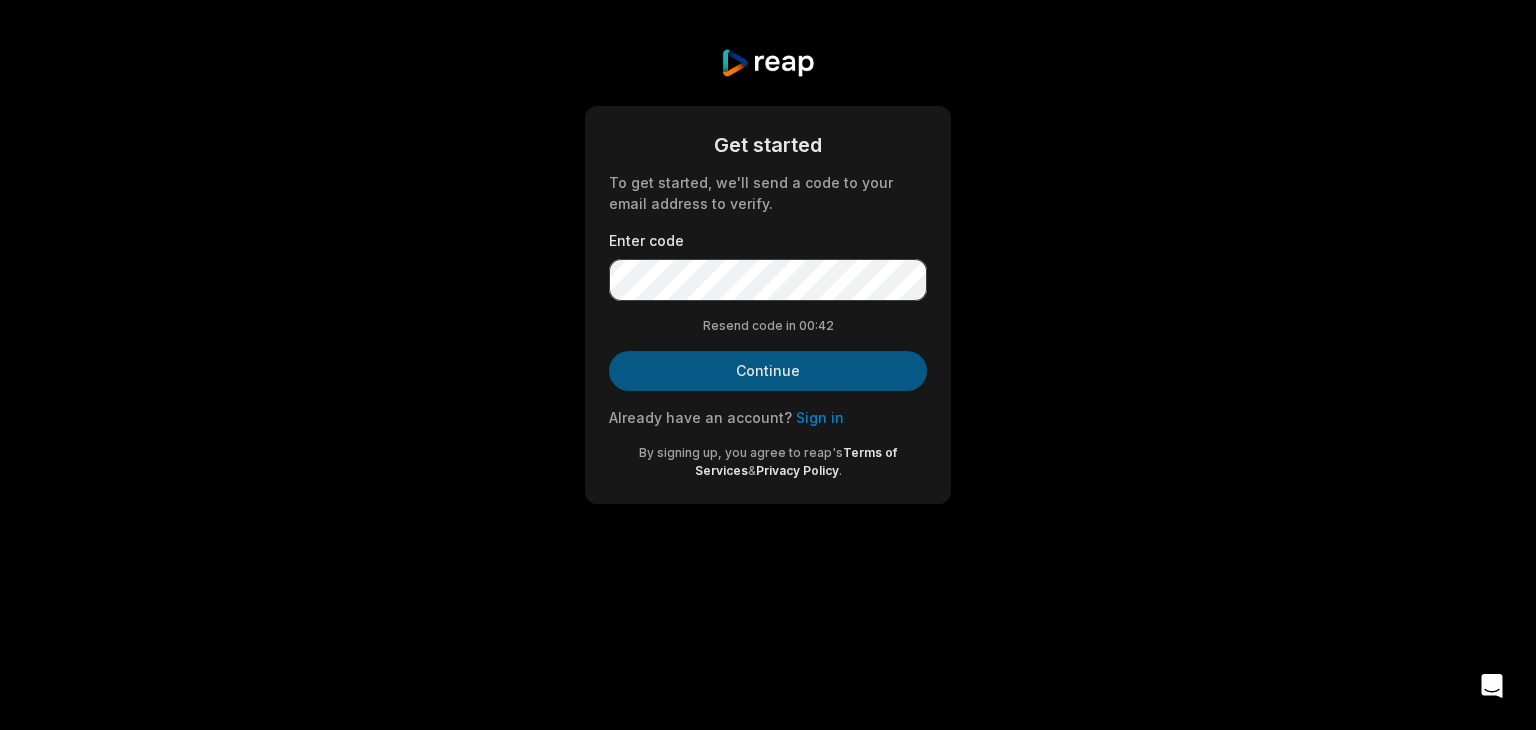 click on "Continue" at bounding box center [768, 371] 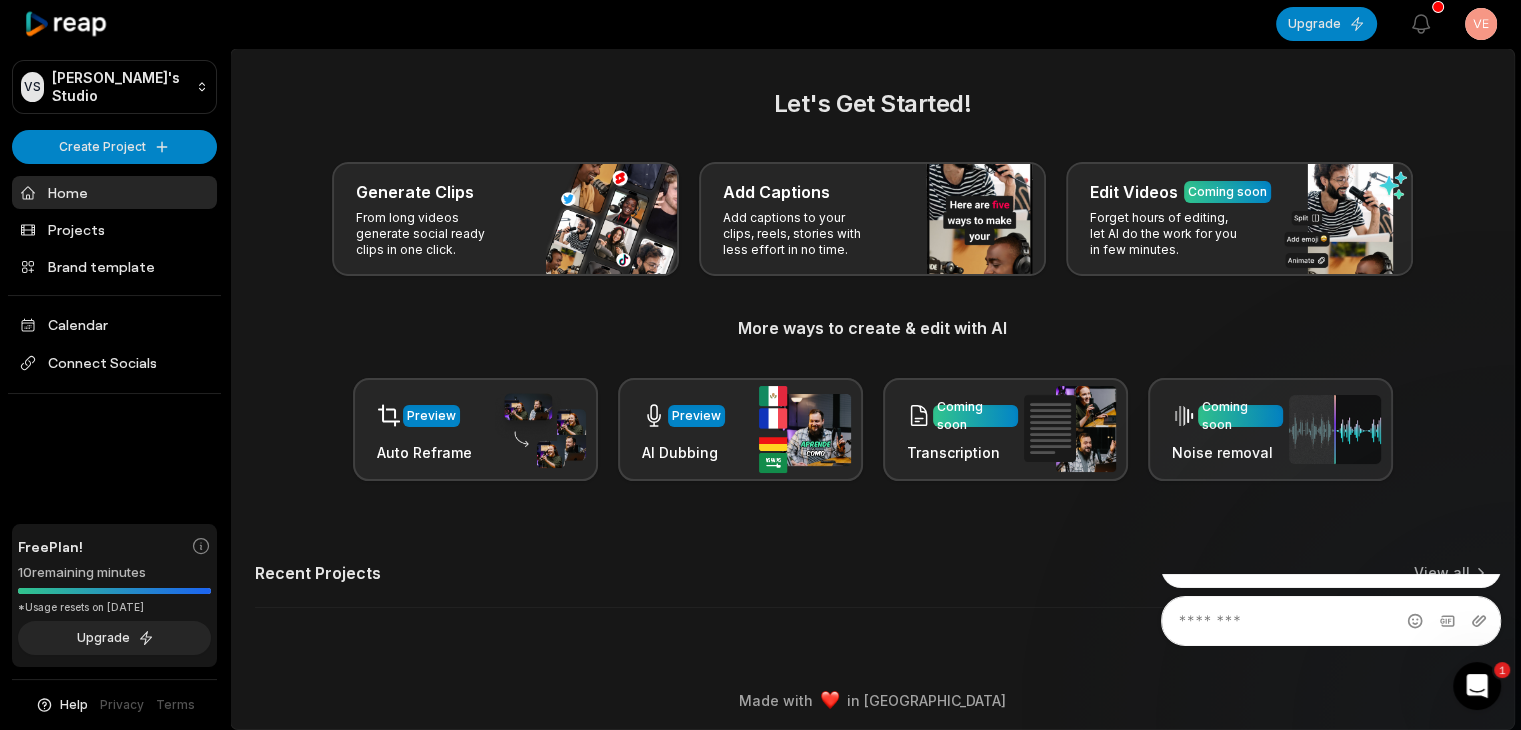scroll, scrollTop: 0, scrollLeft: 0, axis: both 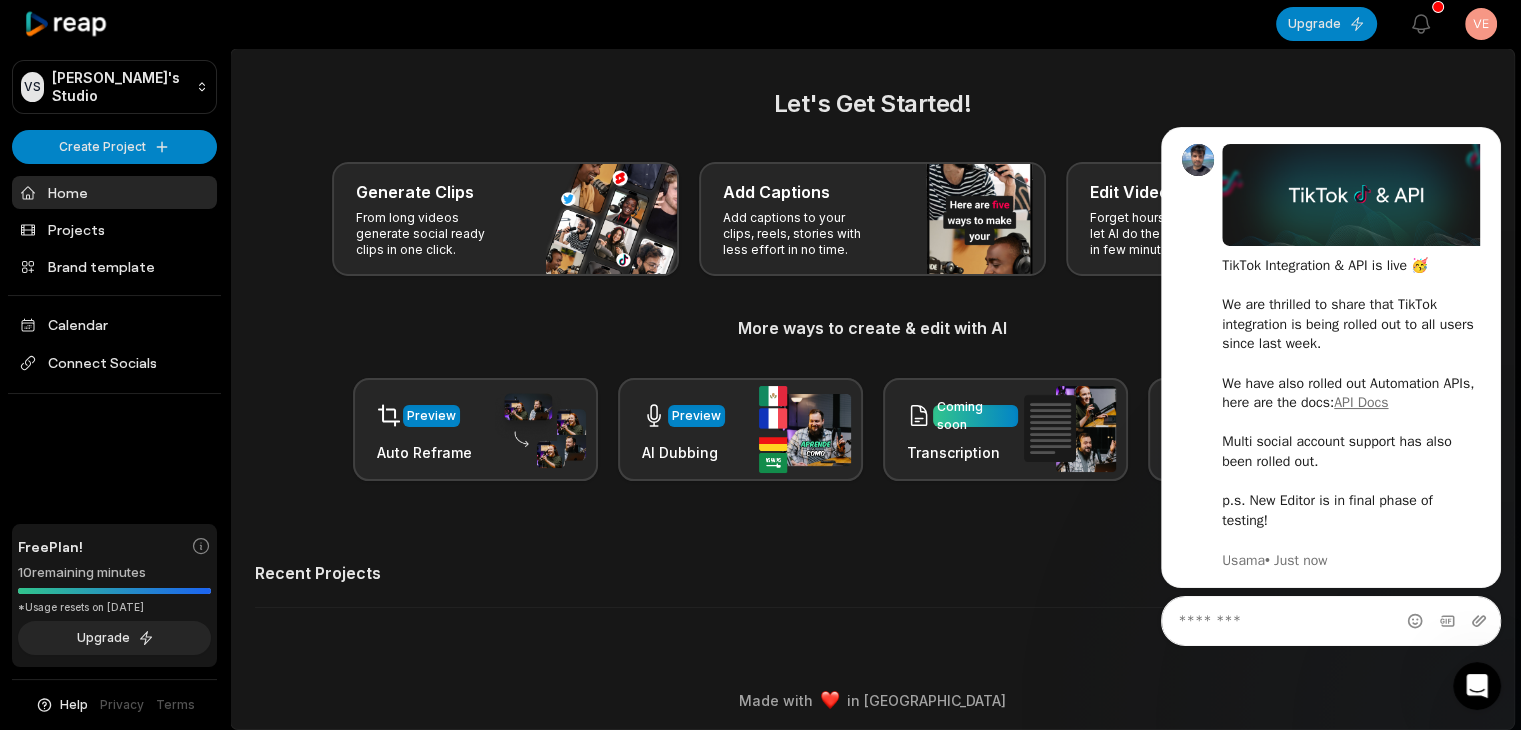 drag, startPoint x: 517, startPoint y: 186, endPoint x: 510, endPoint y: 92, distance: 94.26028 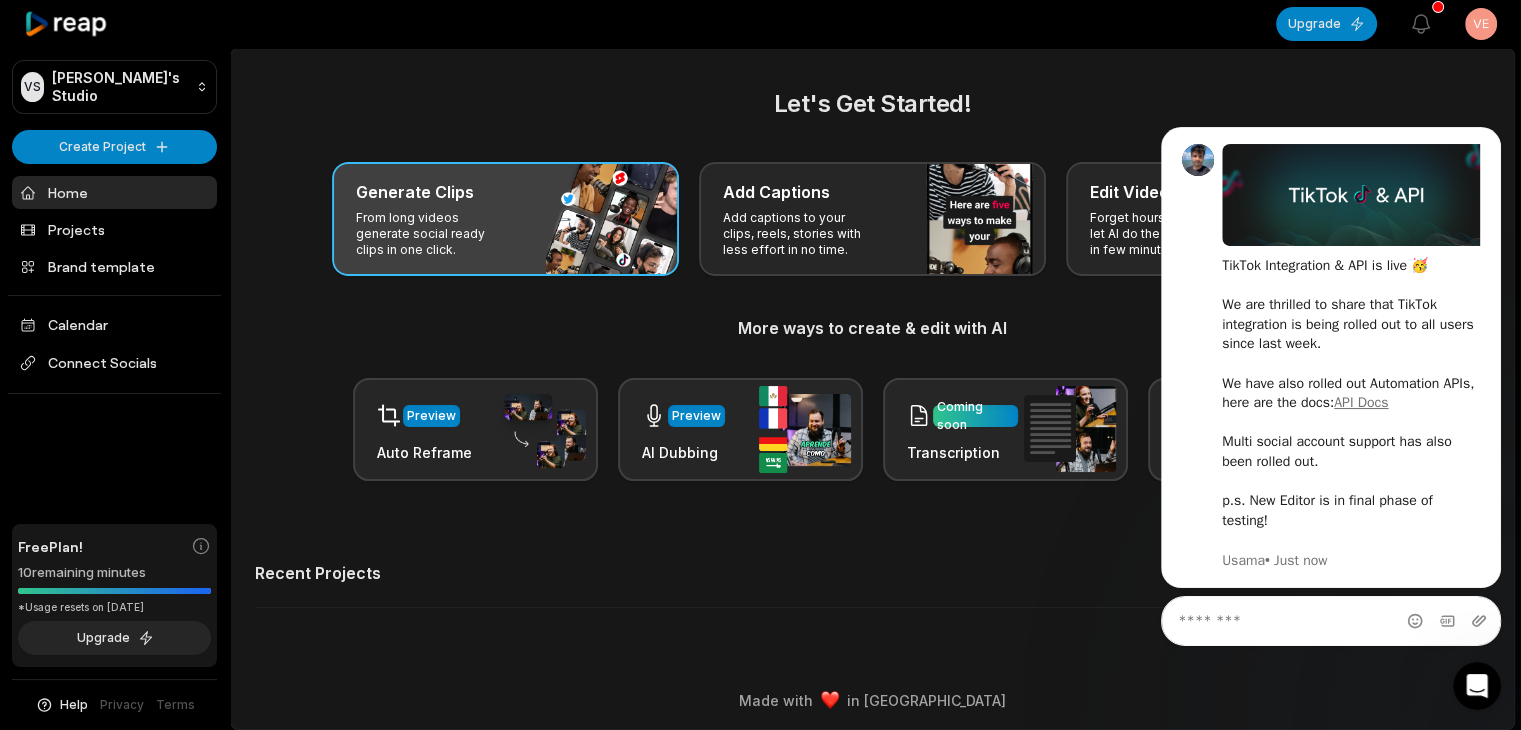drag, startPoint x: 580, startPoint y: 221, endPoint x: 604, endPoint y: 215, distance: 24.738634 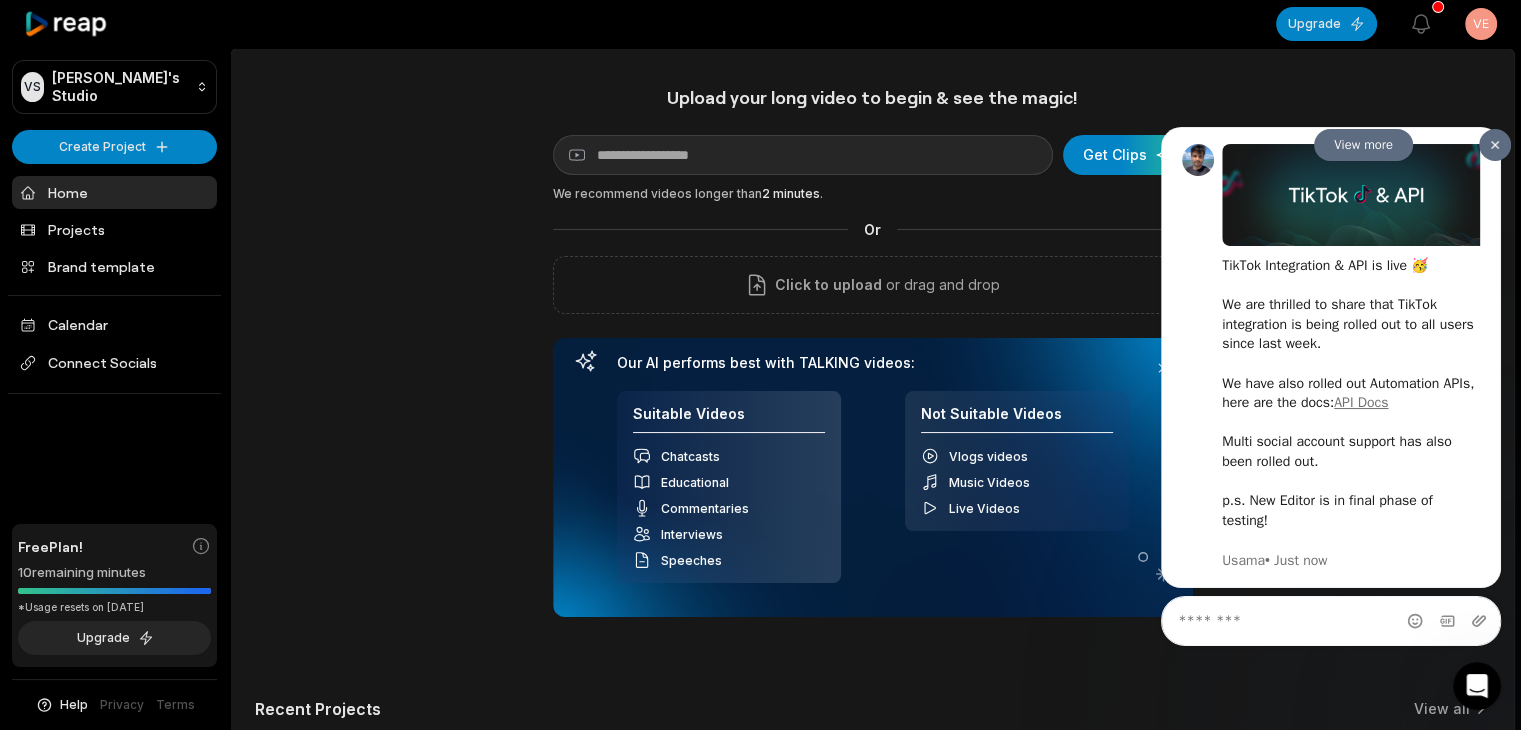 click at bounding box center (1495, 144) 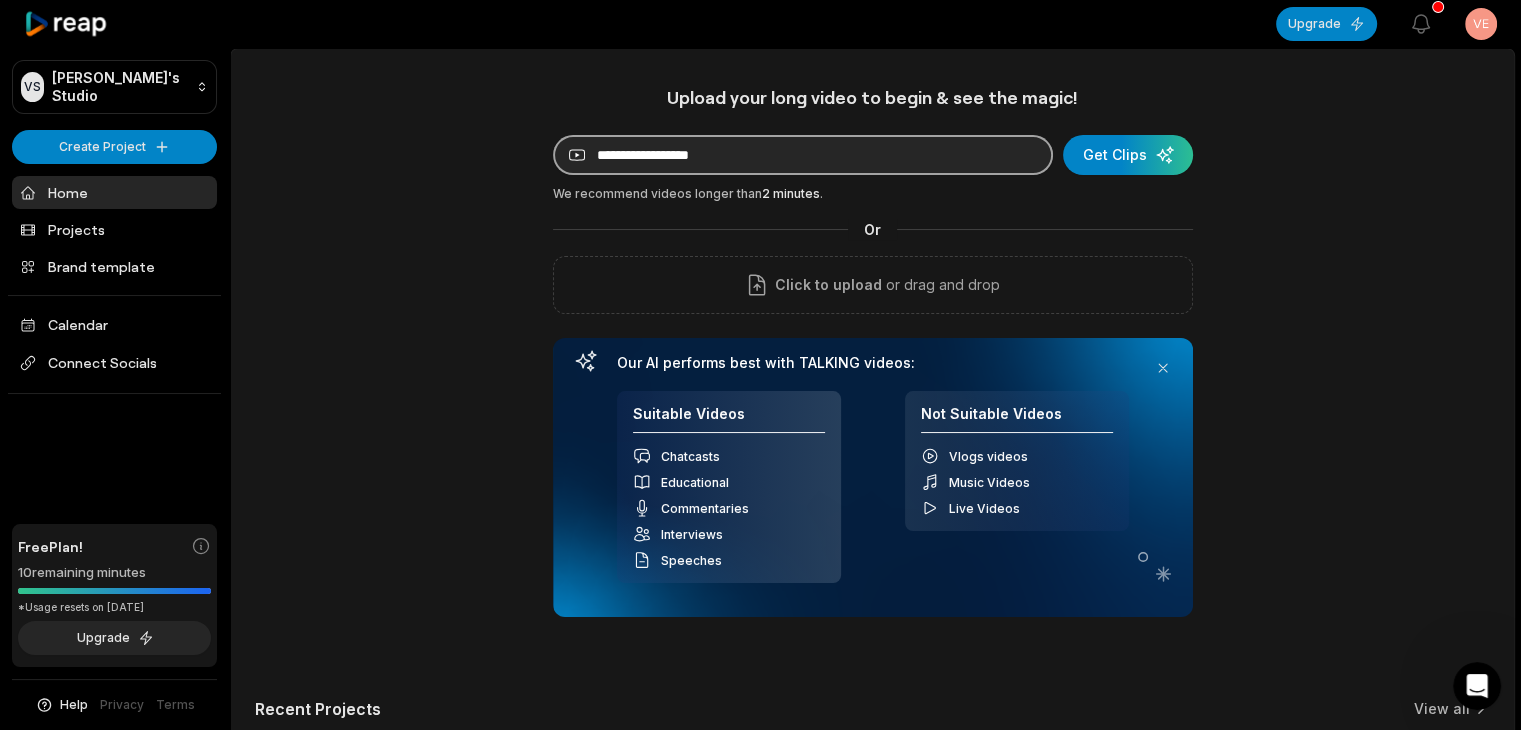 click at bounding box center (803, 155) 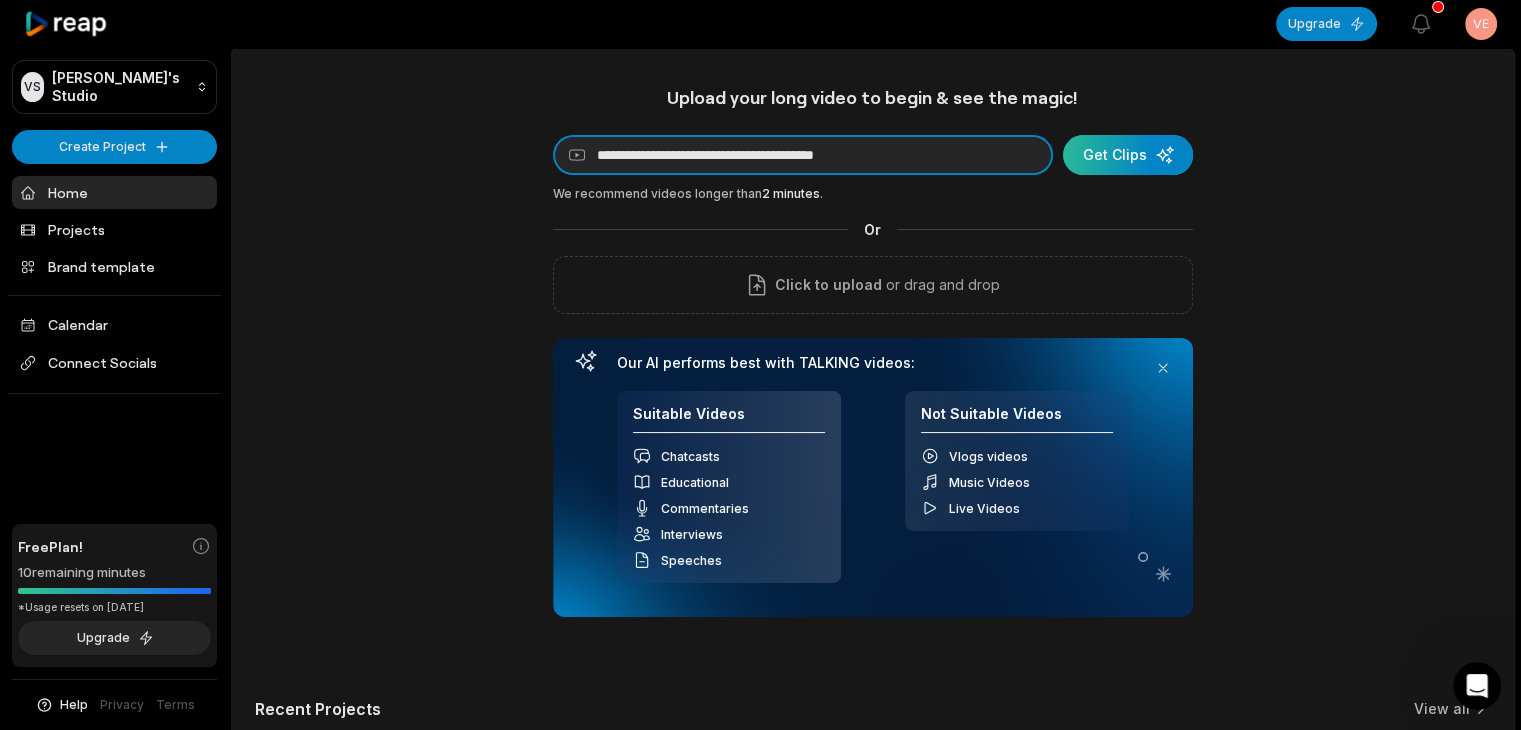 type on "**********" 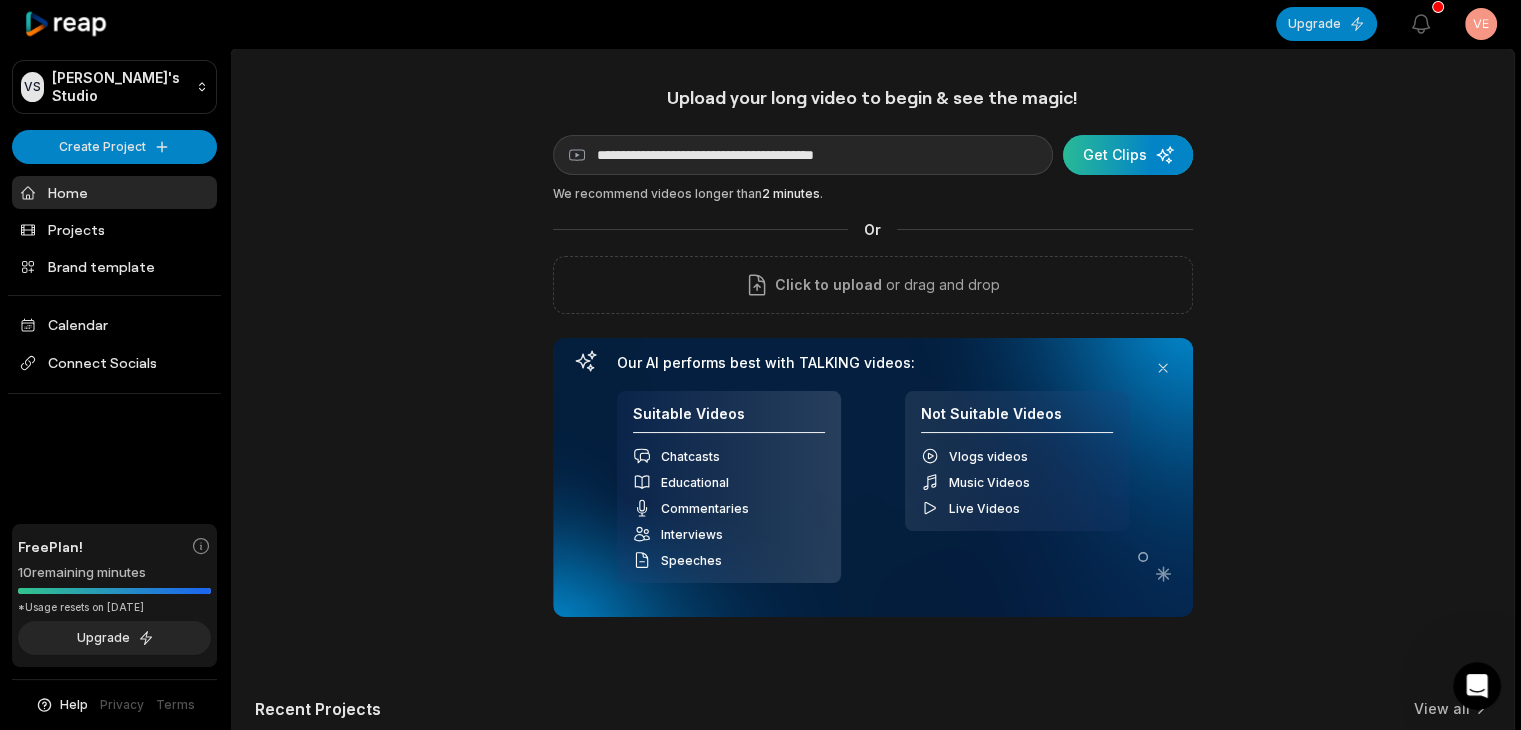 click at bounding box center (1128, 155) 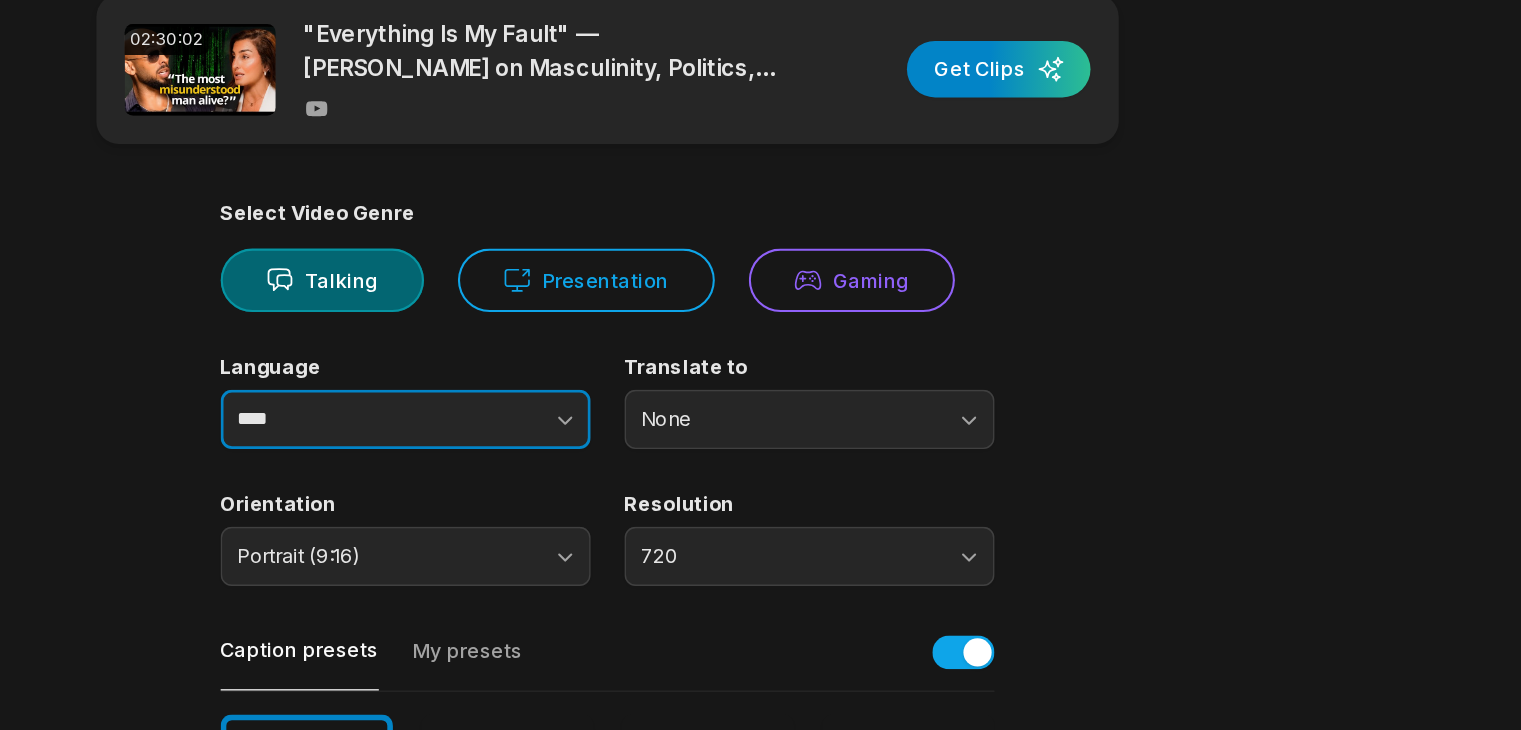 click on "****" at bounding box center (618, 382) 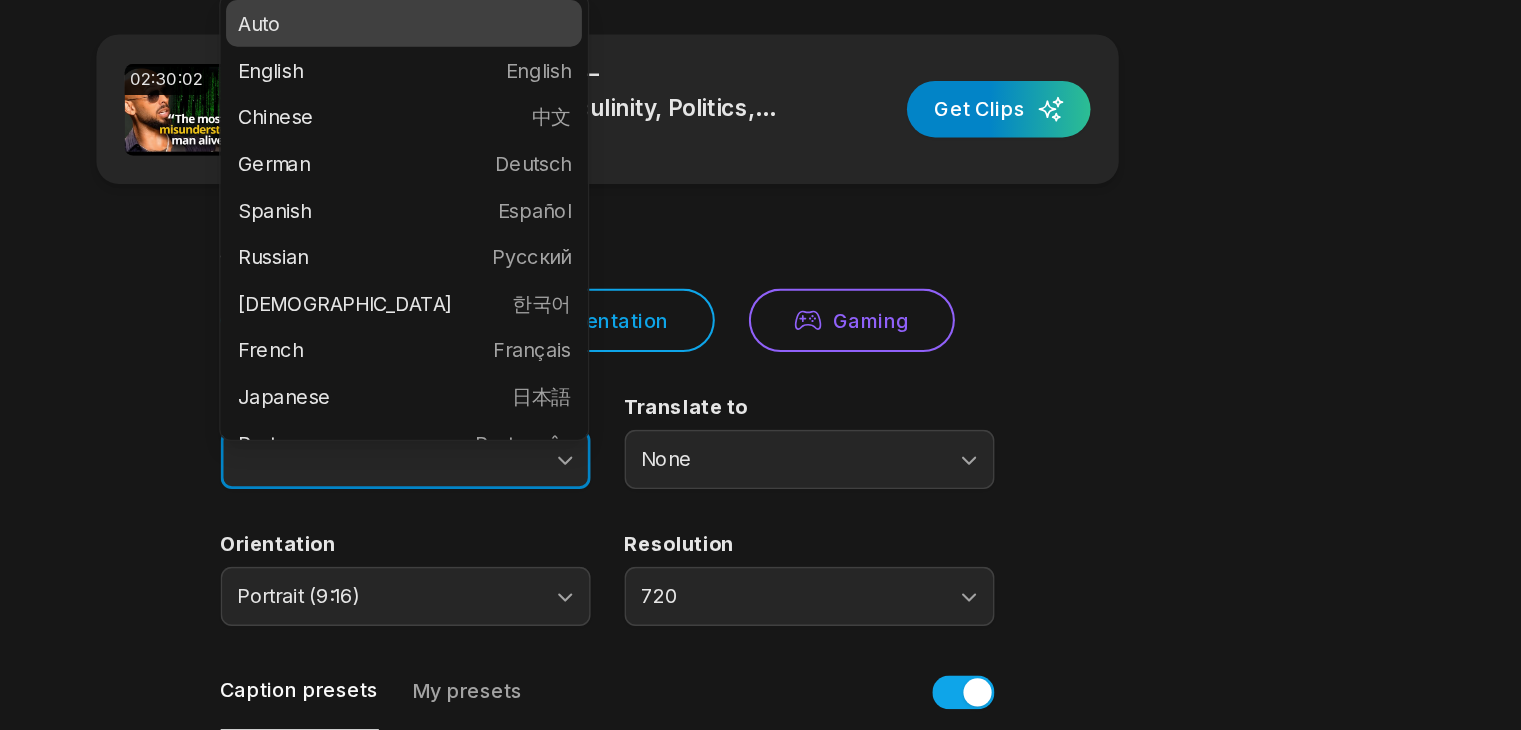 click on "Upgrade View notifications Open user menu 02:30:02 "Everything Is My Fault" — [PERSON_NAME] on Masculinity, Politics, Family, Allegations & The Matrix Get Clips Select Video Genre Talking Presentation Gaming Language Translate to None Orientation Portrait (9:16) Resolution 720 Caption presets My presets Deep Diver Popping Beasty YC Playdate Pet Zen More Presets Processing Time Frame 00:00 02:30:02 Auto Clip Length <30s 30s-60s 60s-90s 90s-3min Clip Topics (optional) Add specific topics that you want AI to clip from the video. Made with   in San Francisco Auto   English   English Chinese   中文 German   Deutsch Spanish   Español Russian   Русский Korean   한국어 French   Français Japanese   日本語 Portuguese   Português Turkish   Türkçe Polish   Polski Catalan   Català Dutch   Nederlands Arabic   العربية Swedish   Svenska Italian   Italiano Indonesian   Bahasa Indonesia Hindi   हिन्दी Finnish   Suomi Vietnamese   Tiếng Việt Hebrew   עברית Ukrainian   Greek" at bounding box center (760, 365) 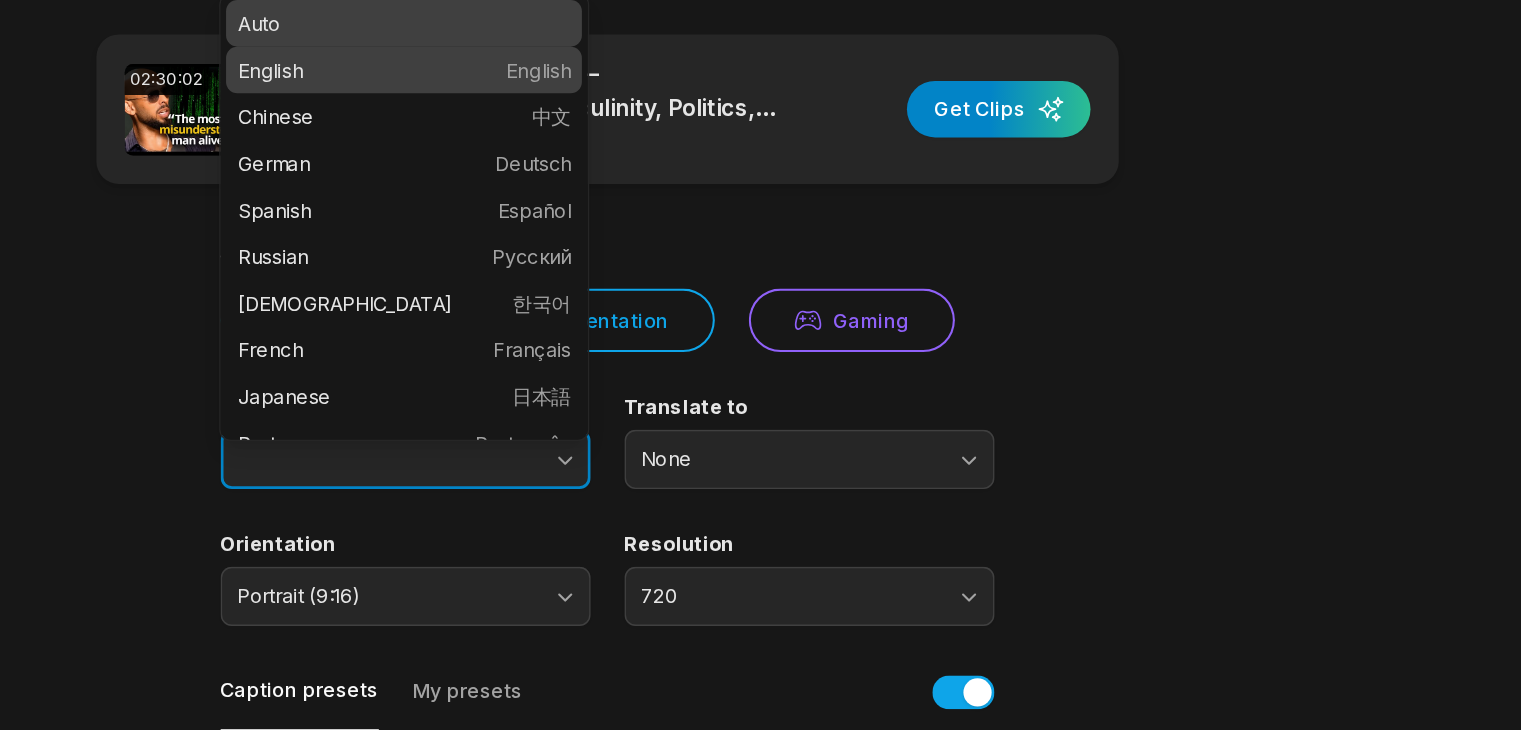 type on "*******" 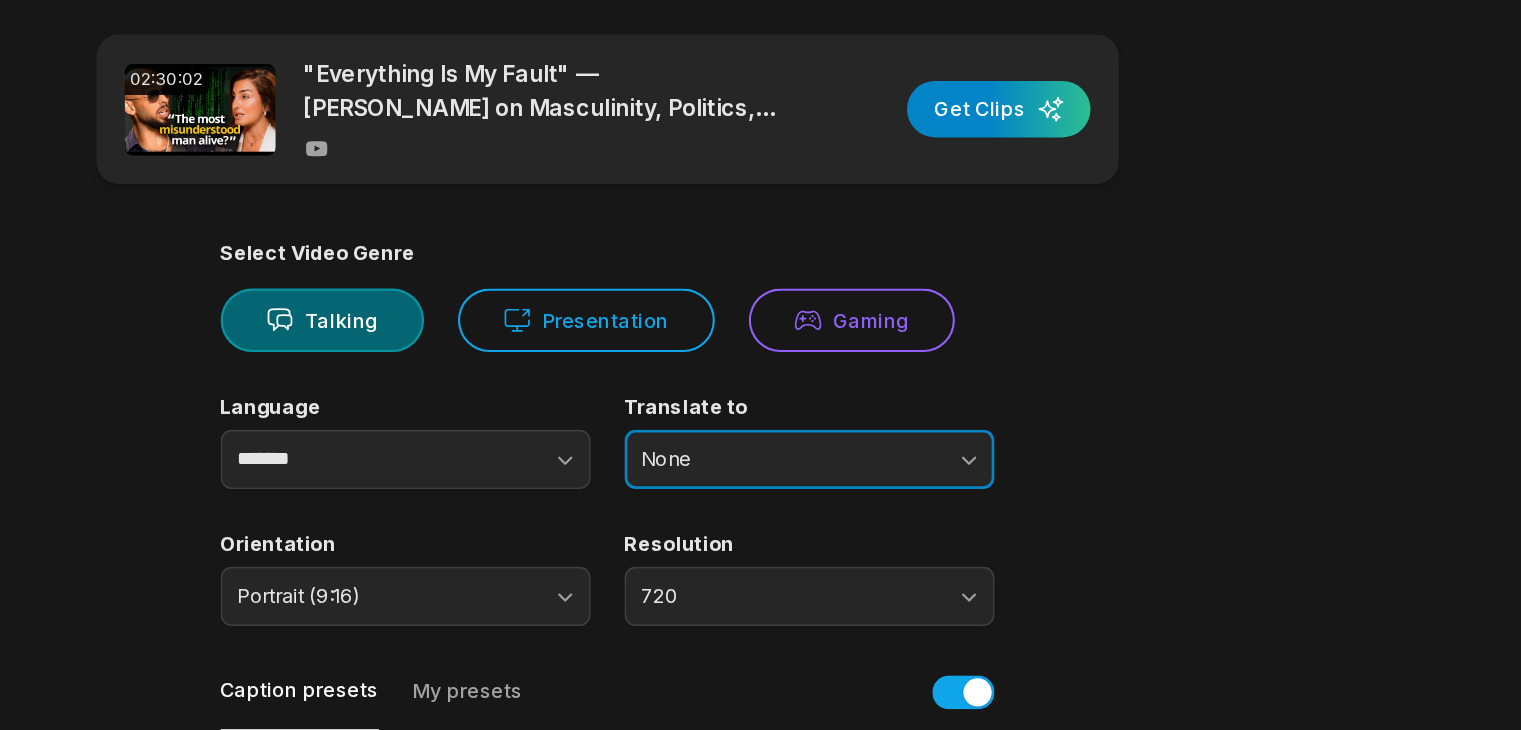 click on "None" at bounding box center [904, 382] 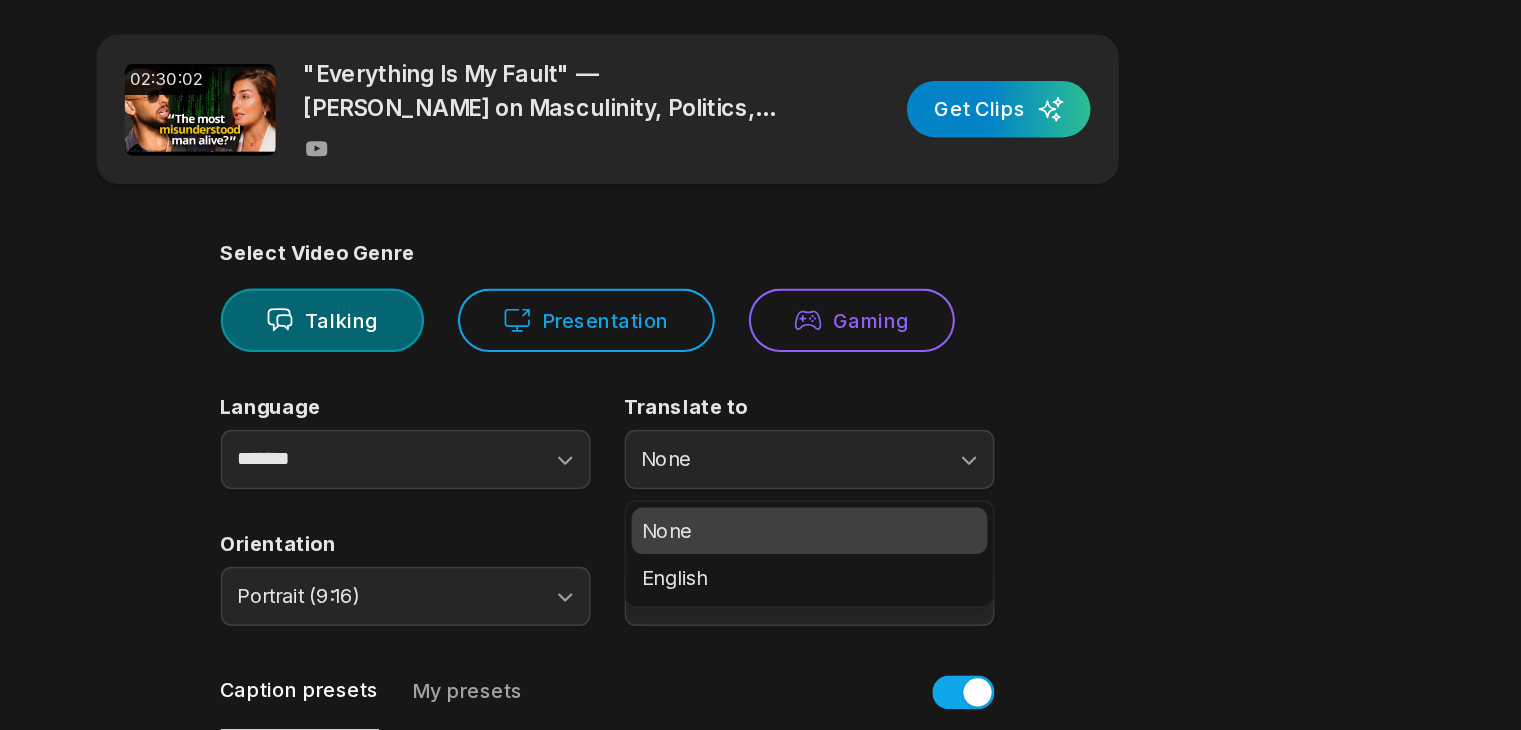 click on "None" at bounding box center [904, 432] 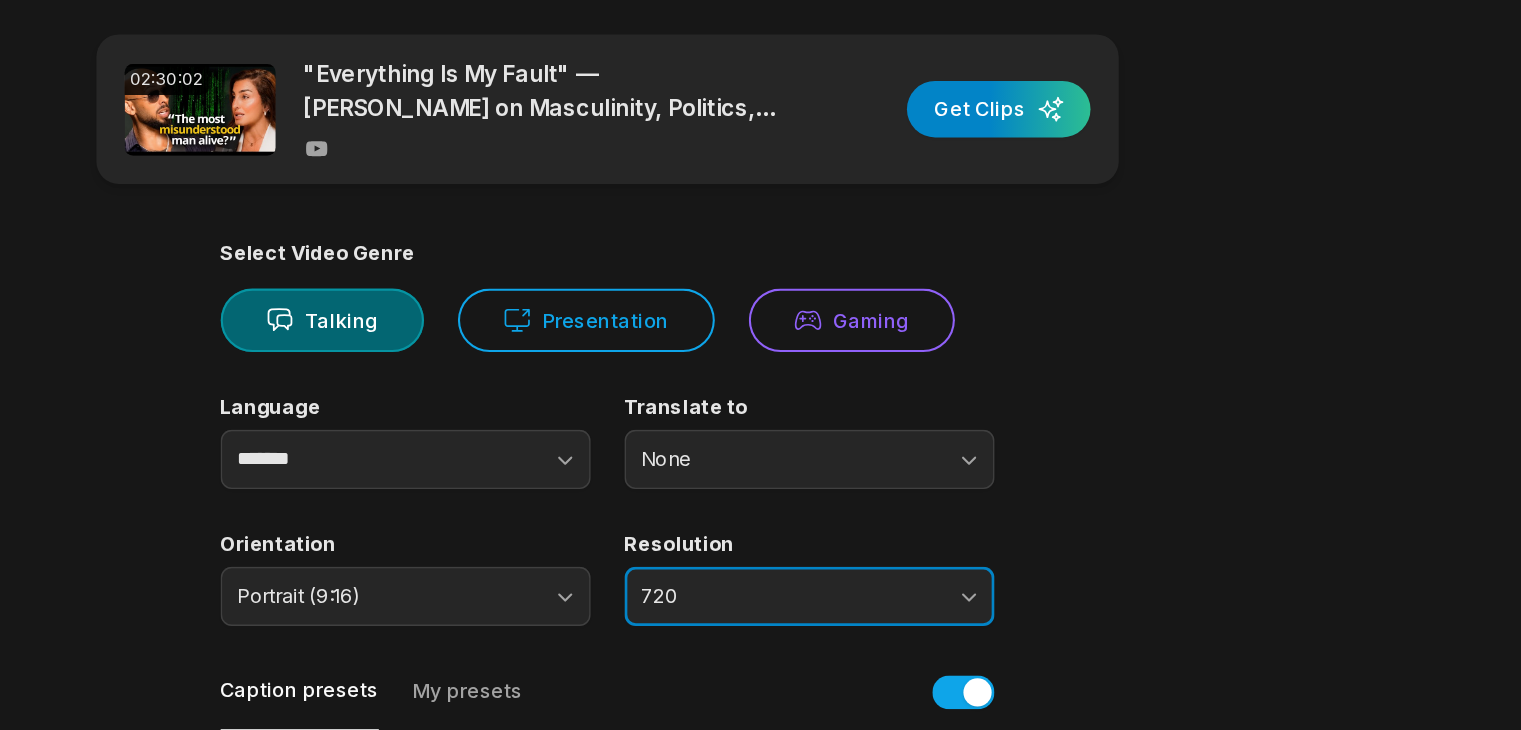 click on "720" at bounding box center (904, 479) 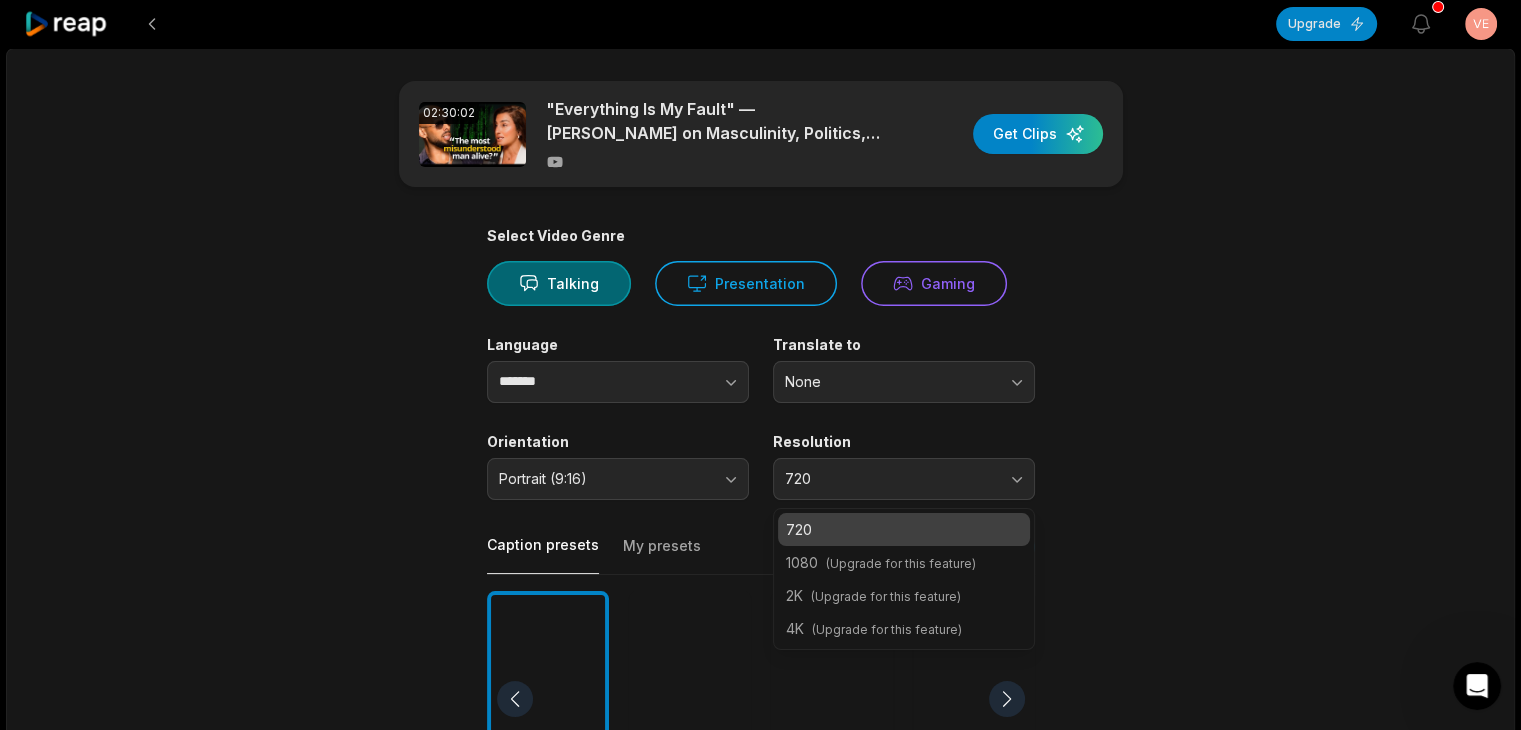 click on "02:30:02 "Everything Is My Fault" — [PERSON_NAME] on Masculinity, Politics, Family, Allegations & The Matrix Get Clips Select Video Genre Talking Presentation Gaming Language ******* Translate to None Orientation Portrait (9:16) Resolution [PHONE_NUMBER]    (Upgrade for this feature) 2K    (Upgrade for this feature) 4K    (Upgrade for this feature) Caption presets My presets Deep Diver Popping Beasty YC Playdate Pet Zen More Presets Processing Time Frame 00:00 02:30:02 Auto Clip Length <30s 30s-60s 60s-90s 90s-3min Clip Topics (optional) Add specific topics that you want AI to clip from the video." at bounding box center (761, 693) 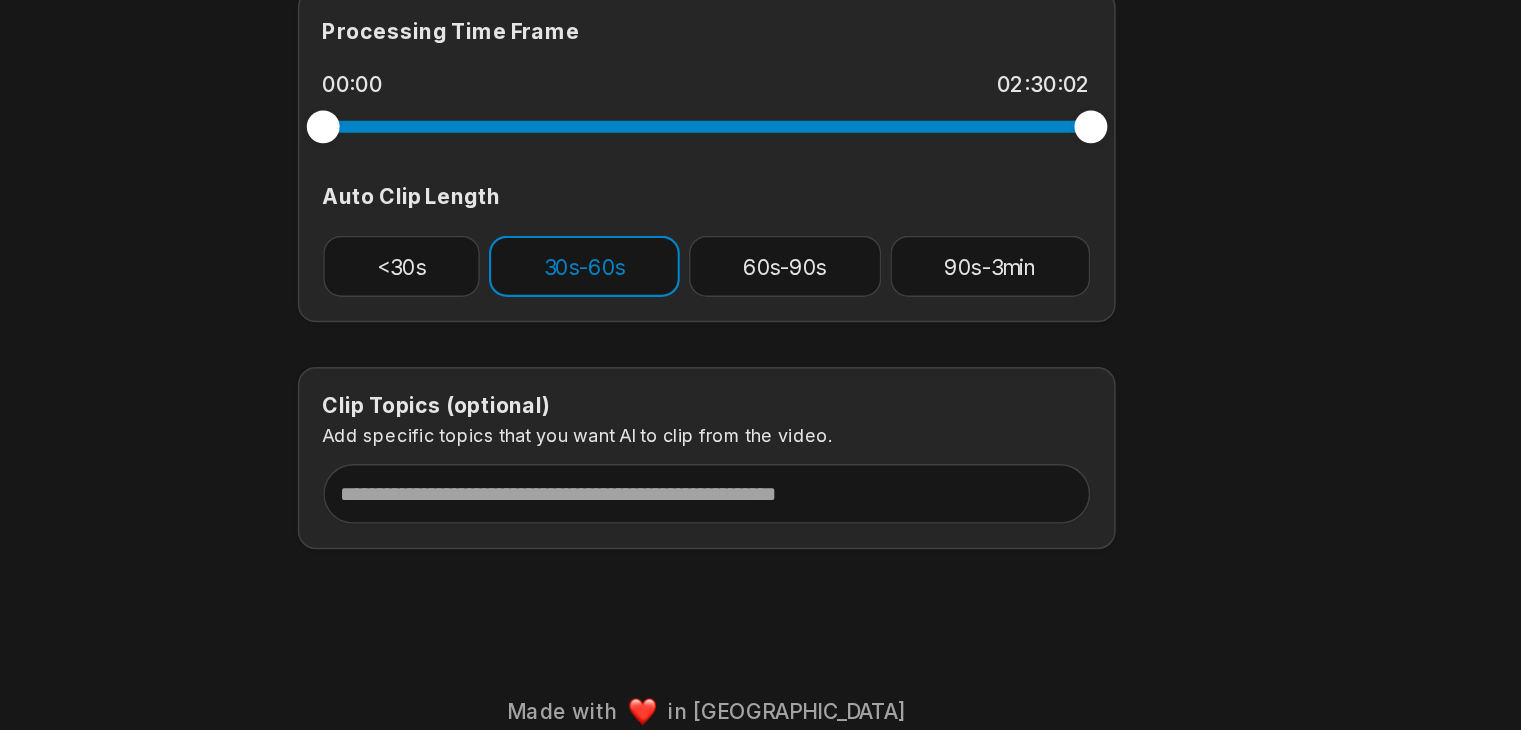 scroll, scrollTop: 700, scrollLeft: 0, axis: vertical 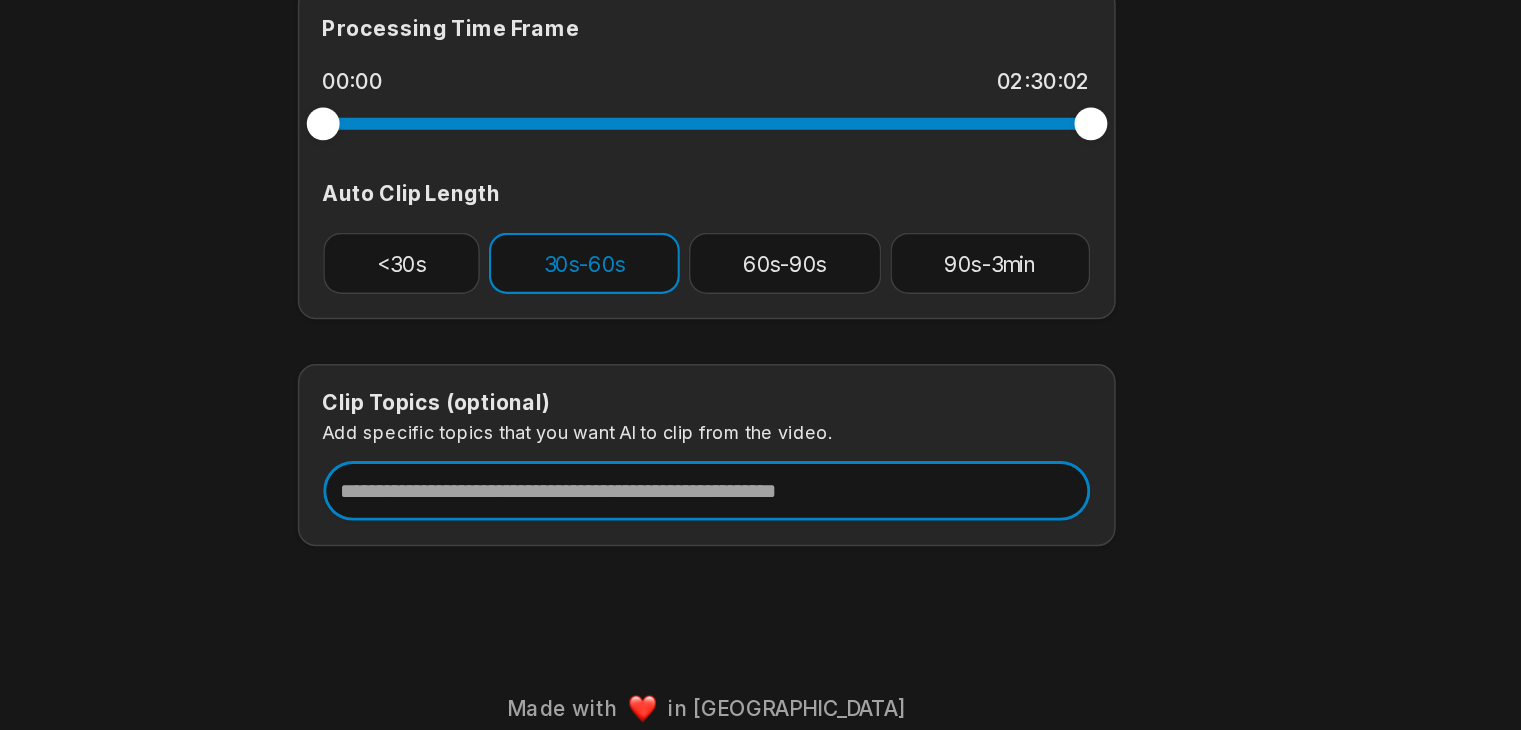 click at bounding box center [761, 569] 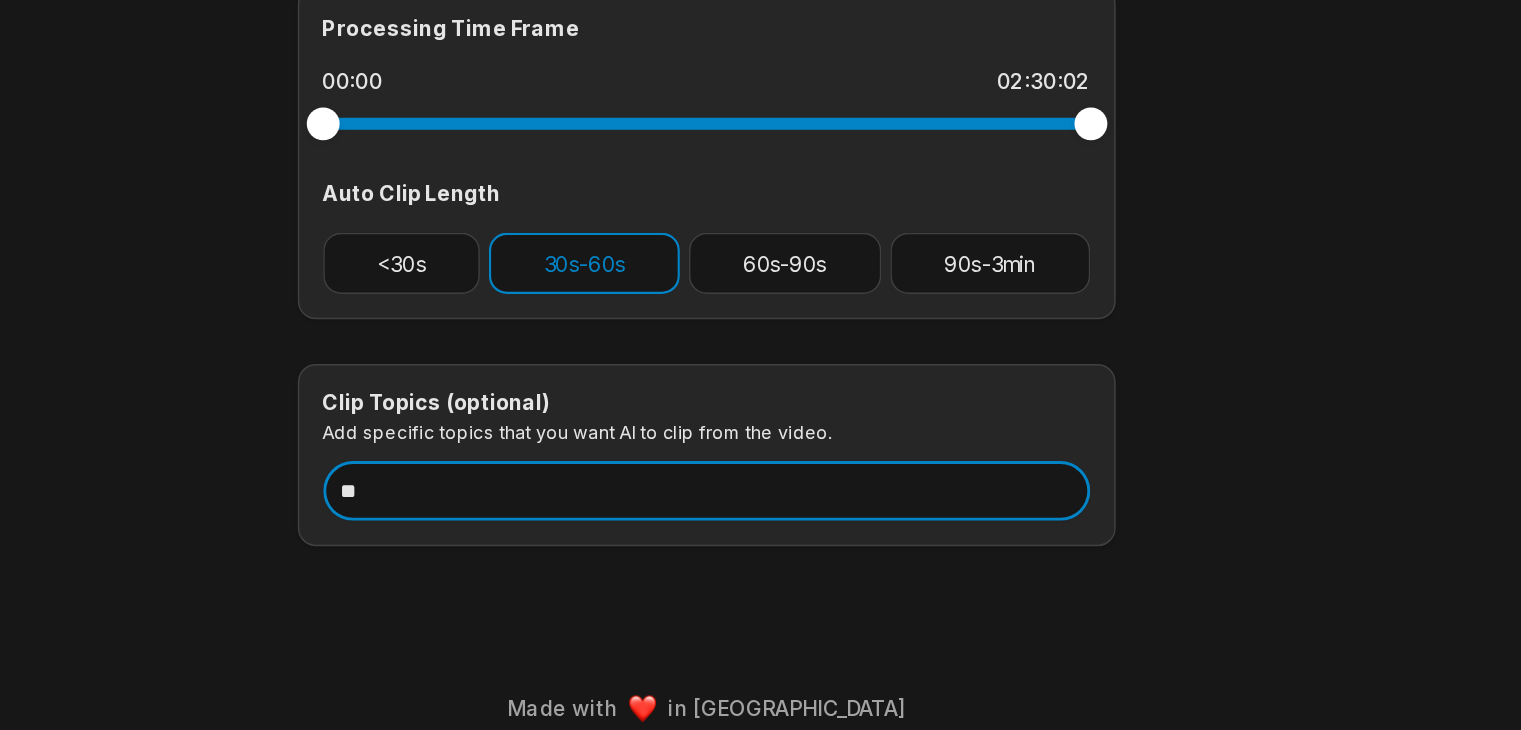type on "*" 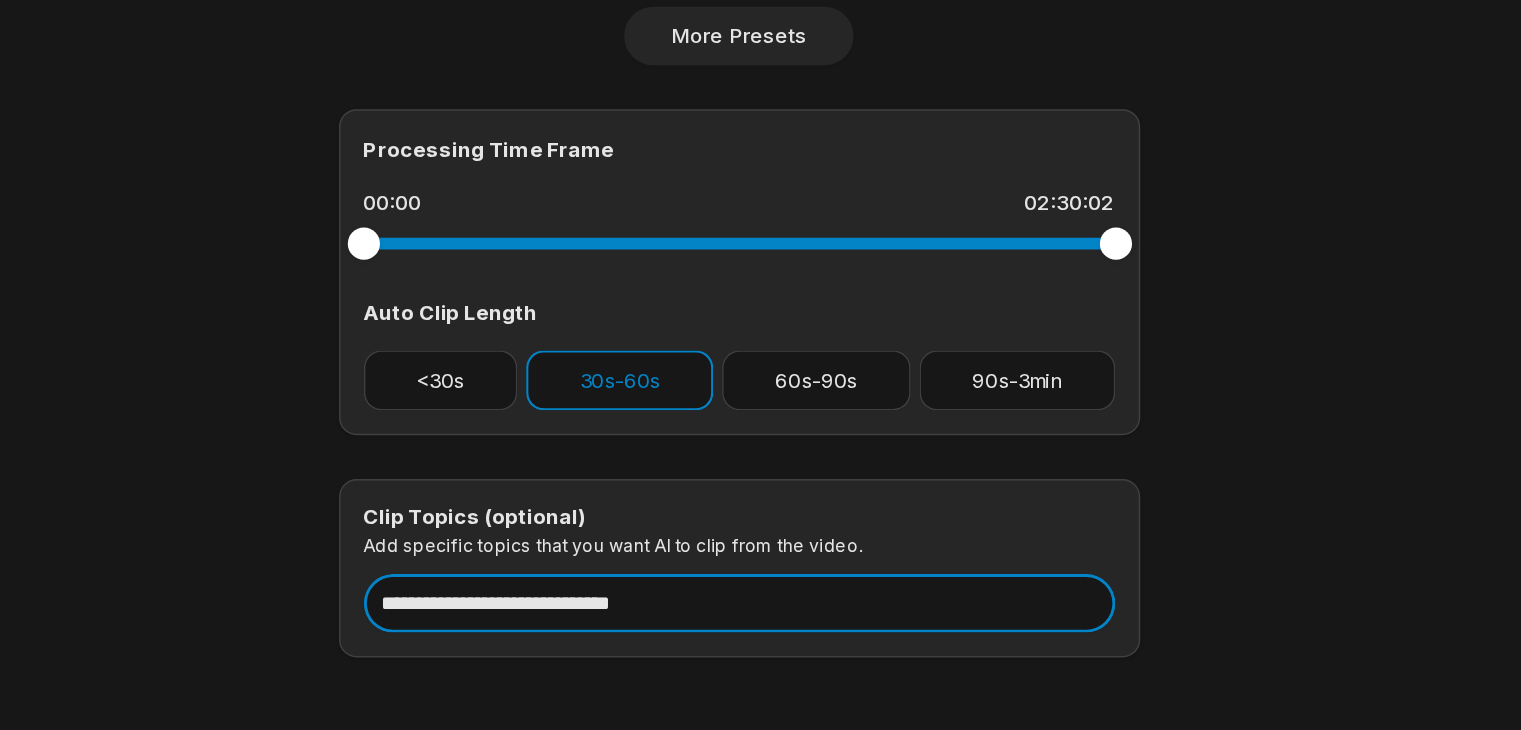 scroll, scrollTop: 628, scrollLeft: 0, axis: vertical 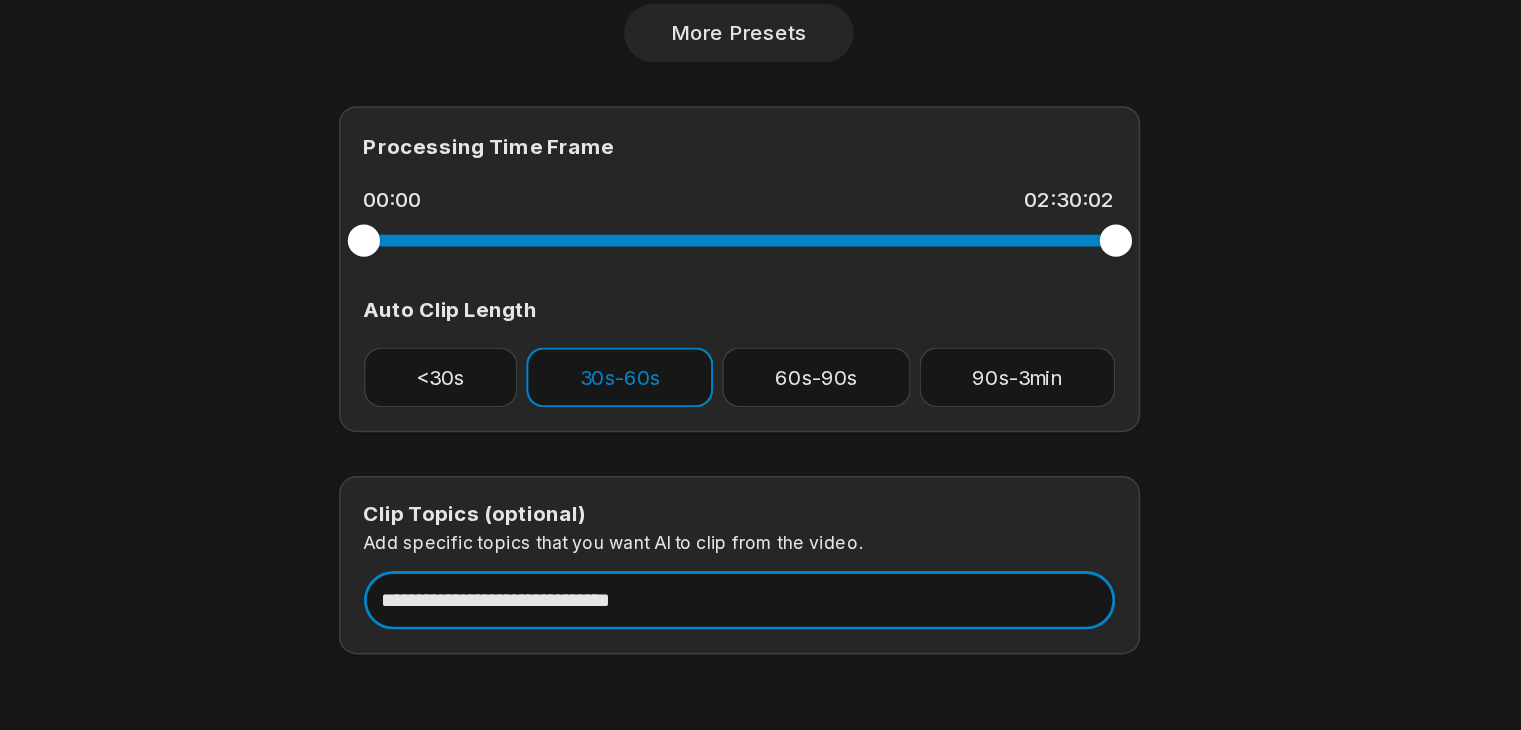 type on "**********" 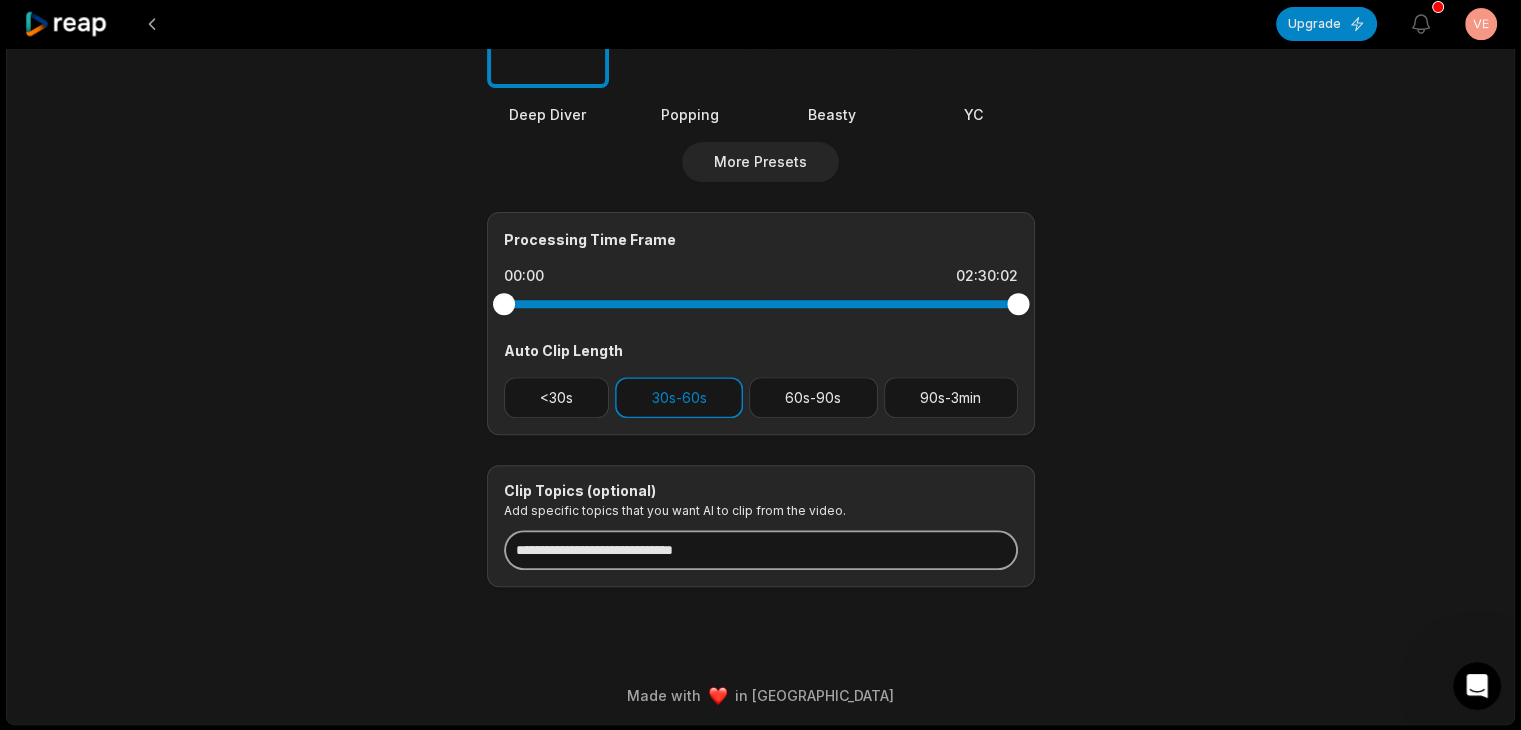 scroll, scrollTop: 0, scrollLeft: 0, axis: both 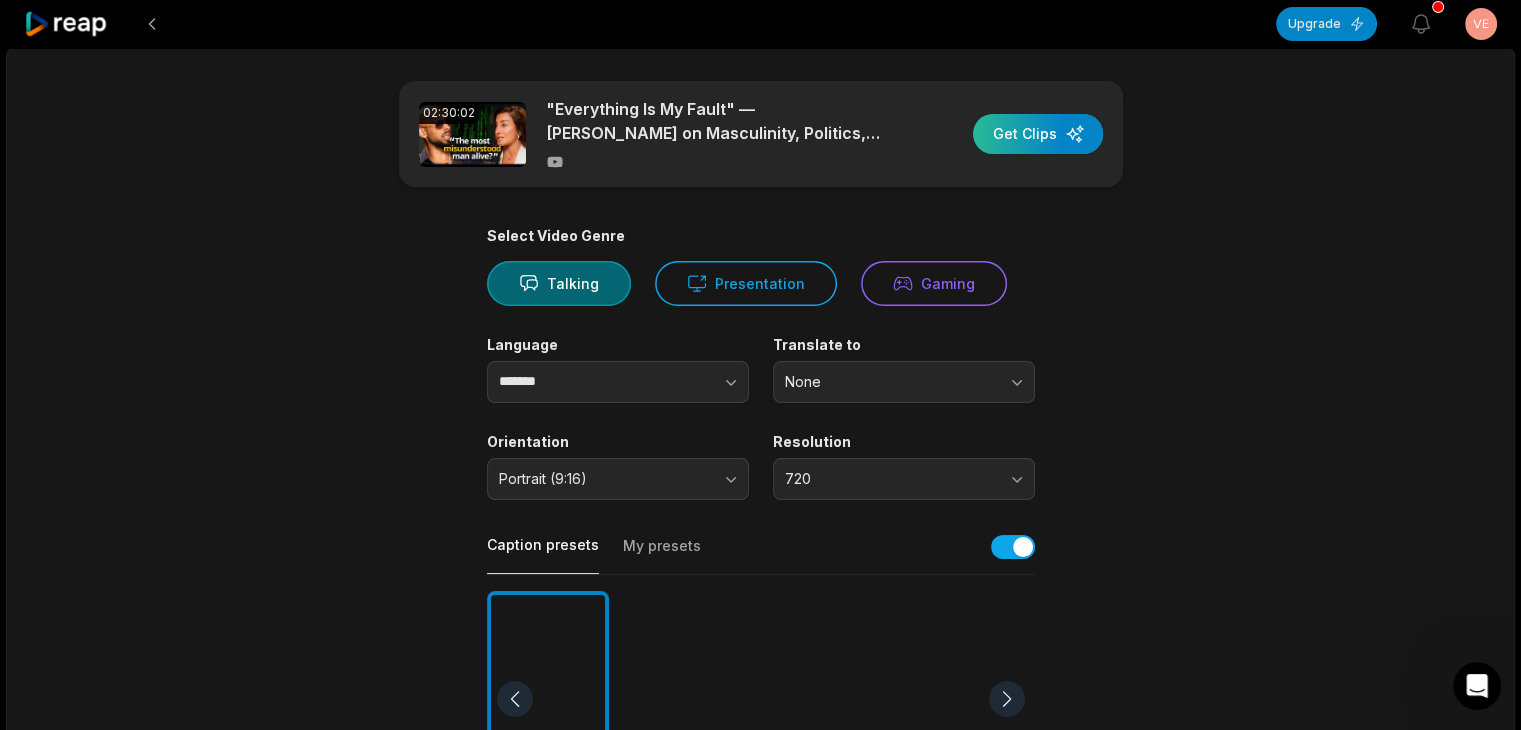 click at bounding box center [1038, 134] 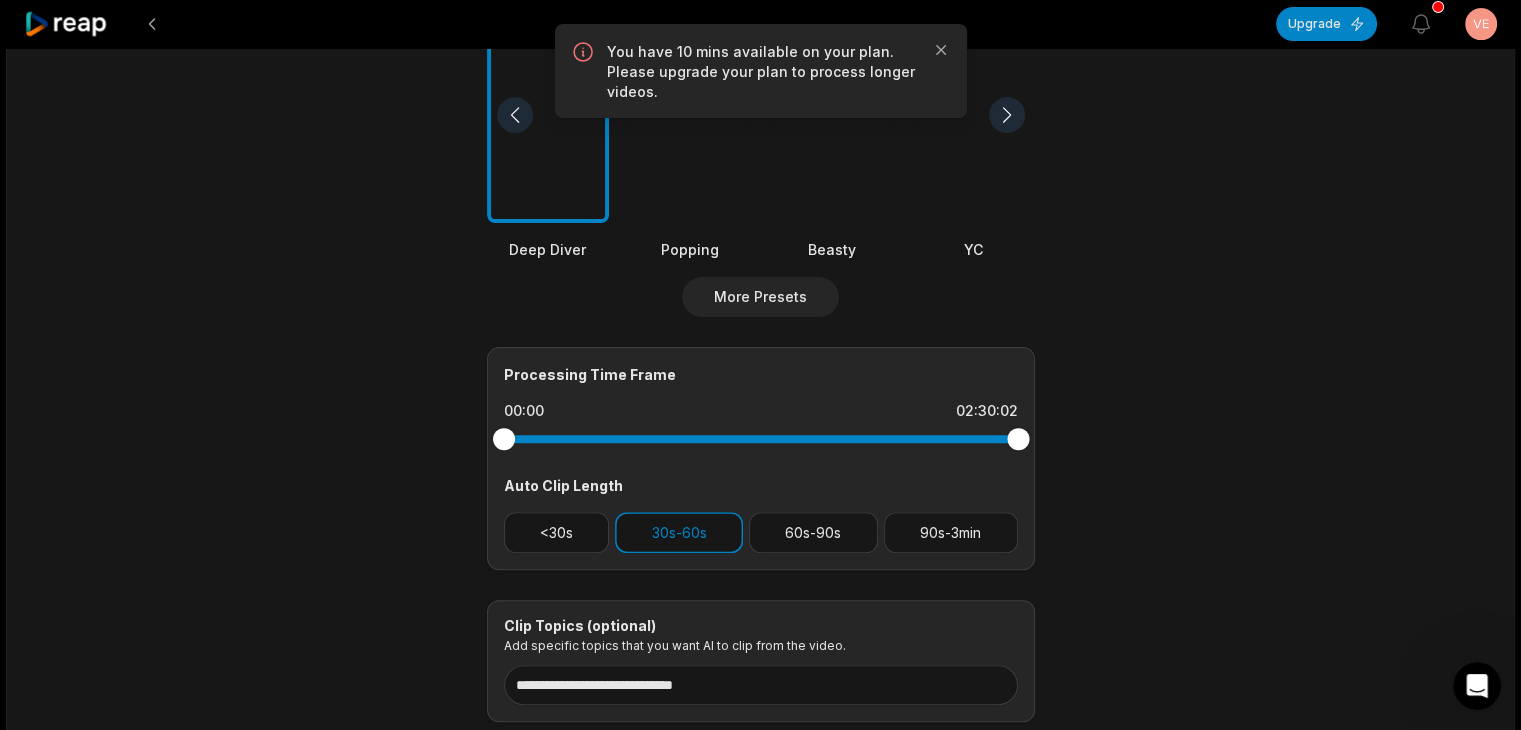 scroll, scrollTop: 586, scrollLeft: 0, axis: vertical 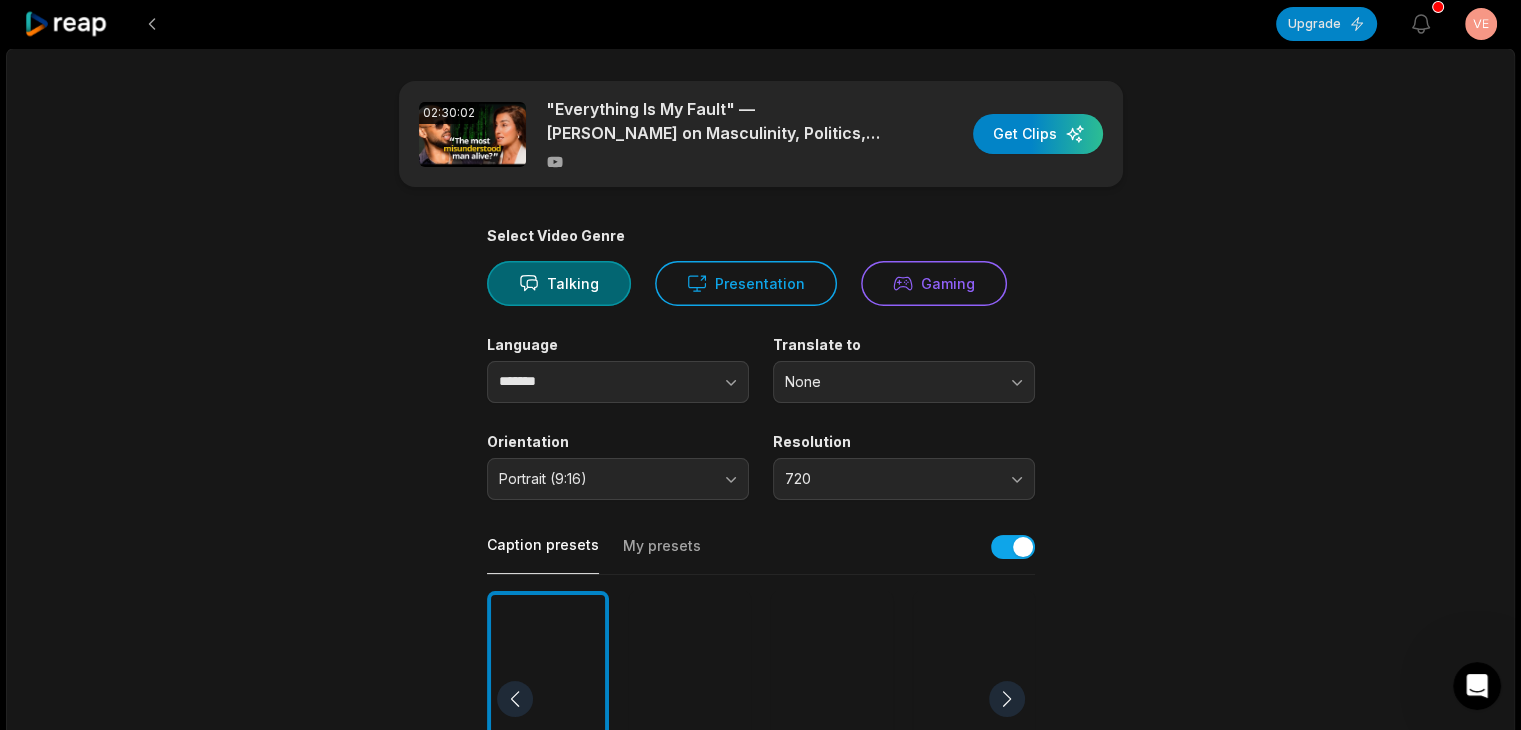 drag, startPoint x: 1326, startPoint y: 21, endPoint x: 1468, endPoint y: 137, distance: 183.35757 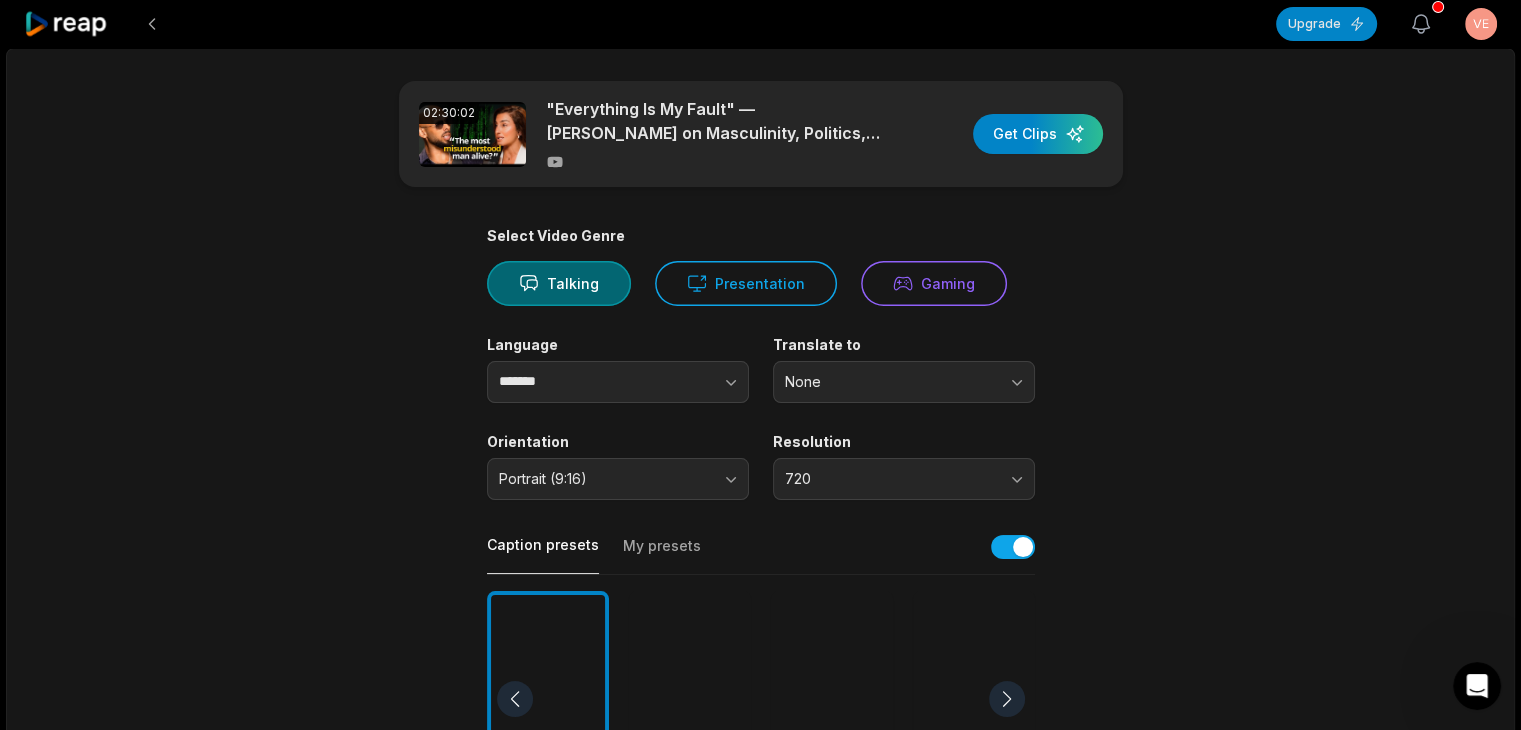 click 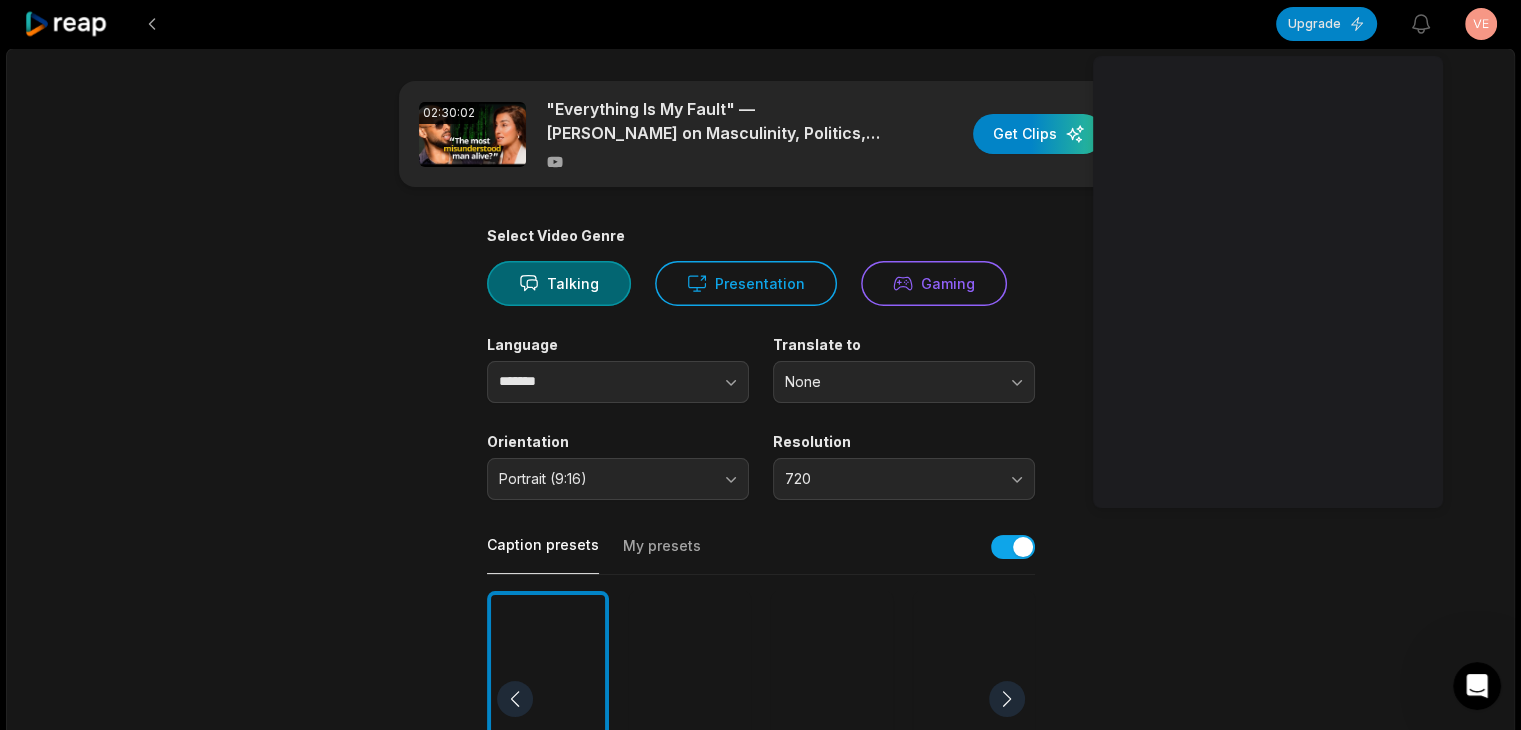 click on "**********" at bounding box center [760, 746] 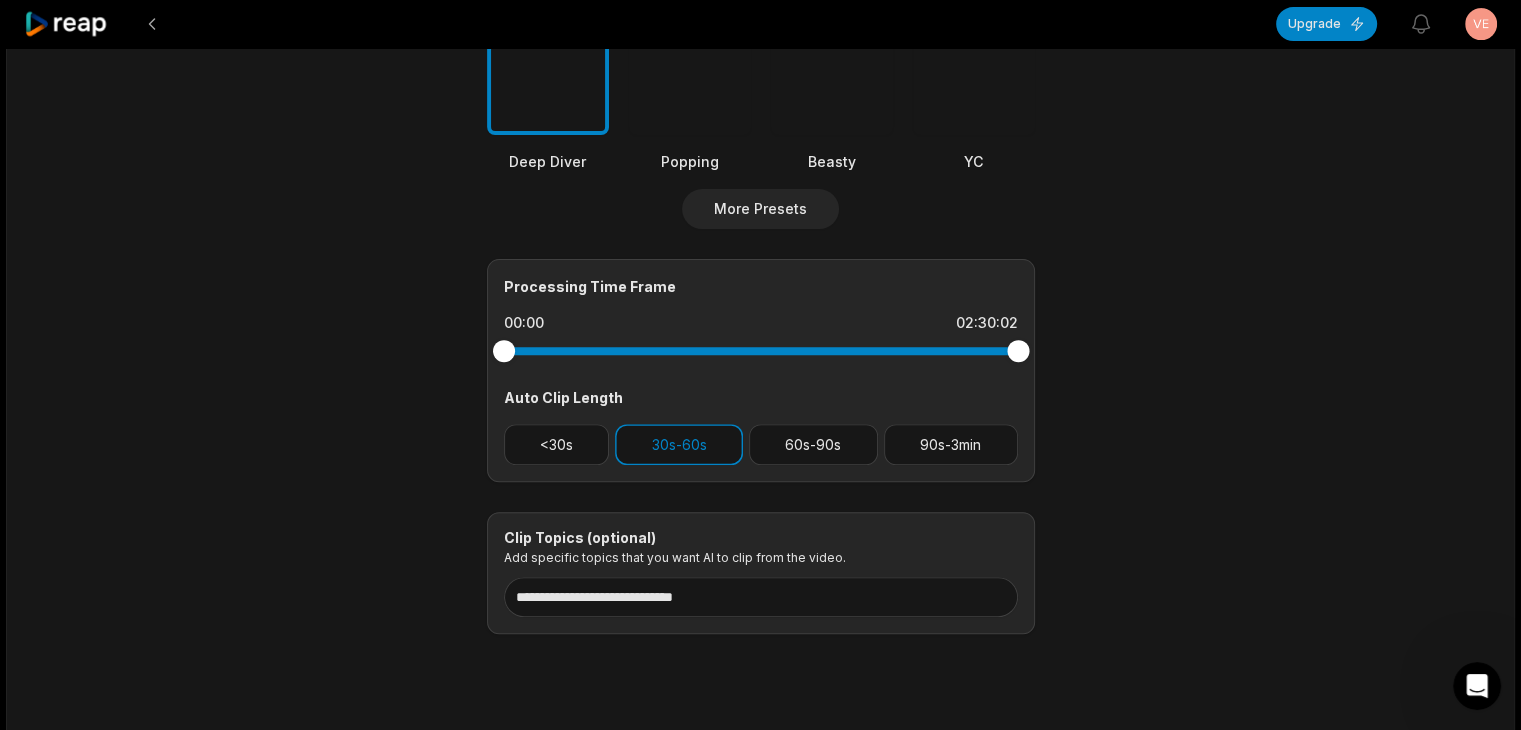 scroll, scrollTop: 719, scrollLeft: 0, axis: vertical 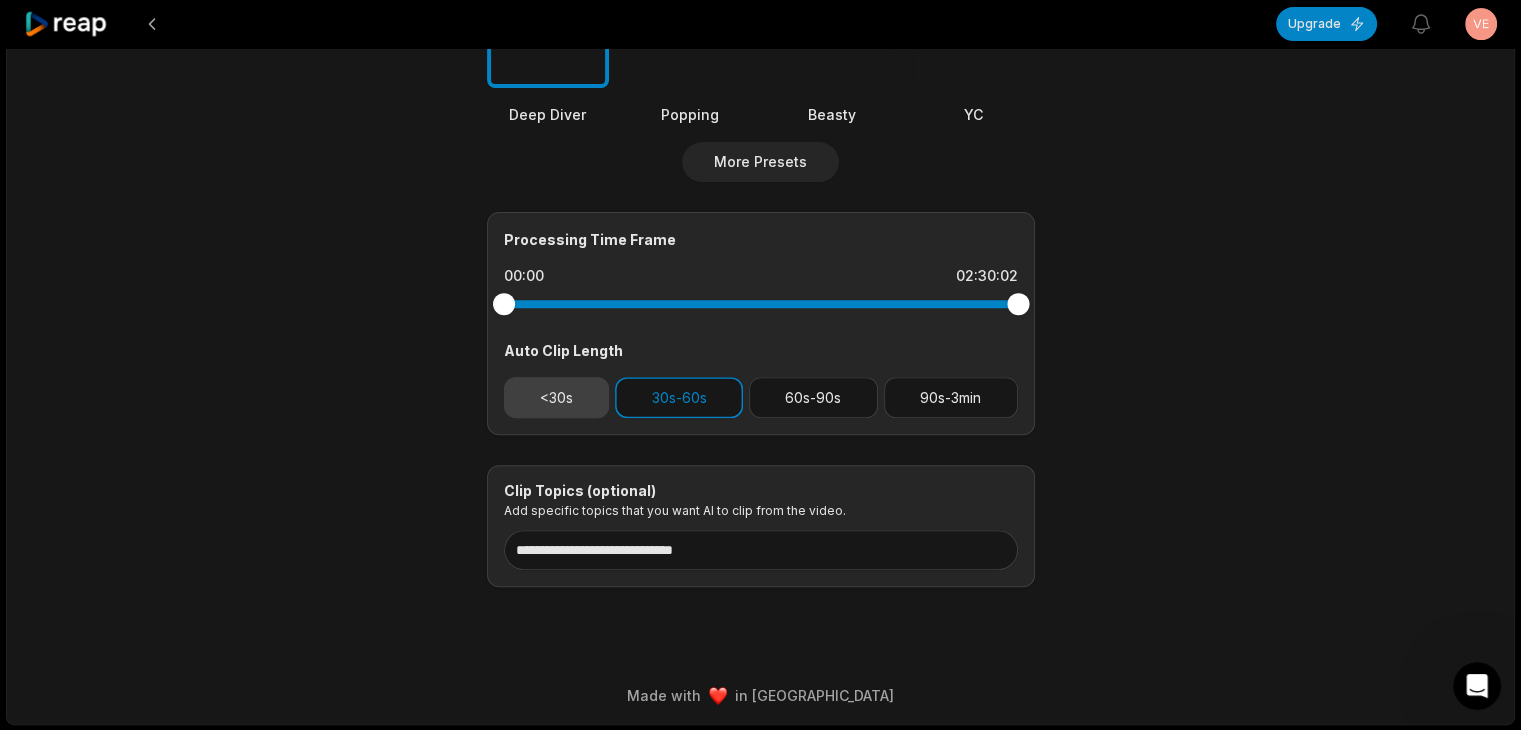 click on "<30s" at bounding box center (557, 397) 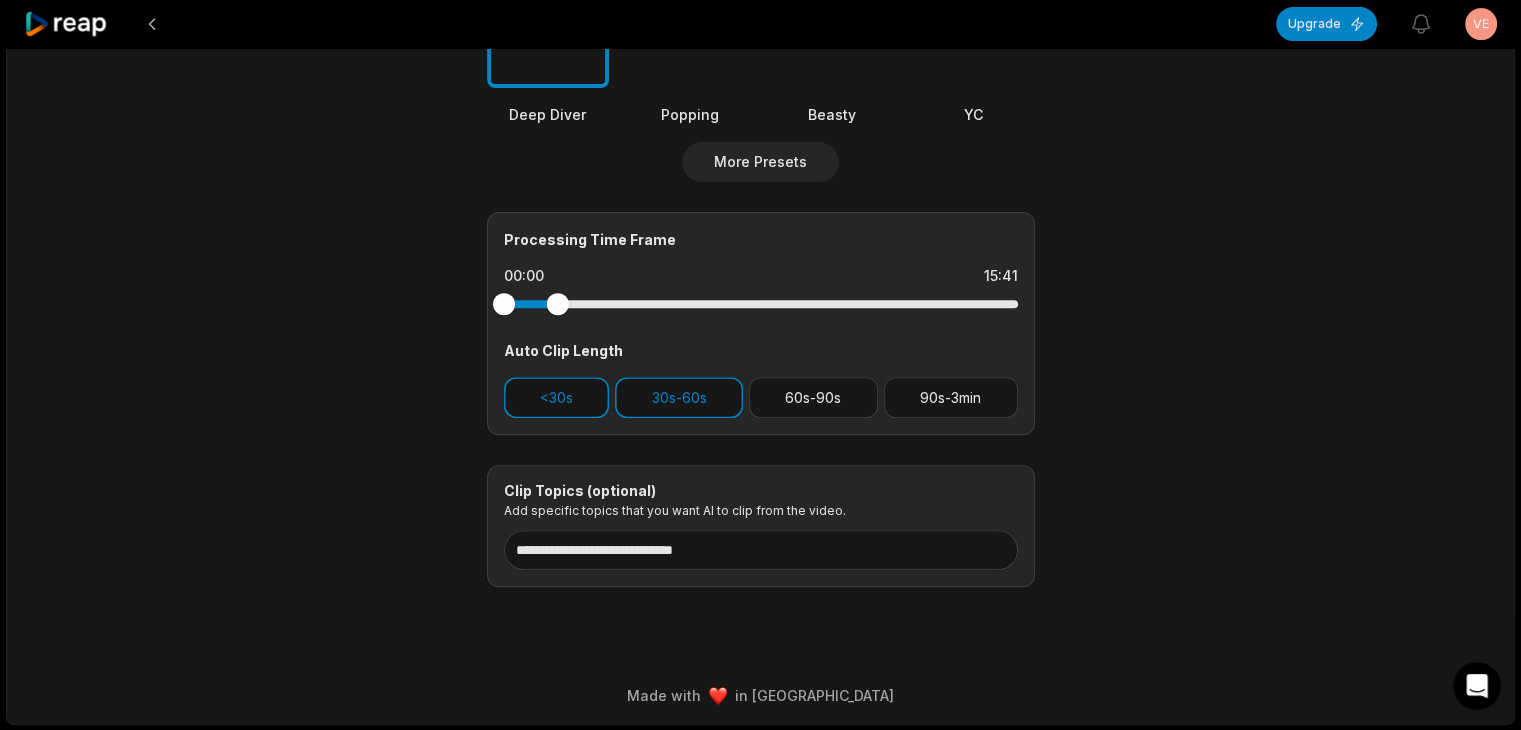 drag, startPoint x: 1017, startPoint y: 301, endPoint x: 557, endPoint y: 307, distance: 460.03912 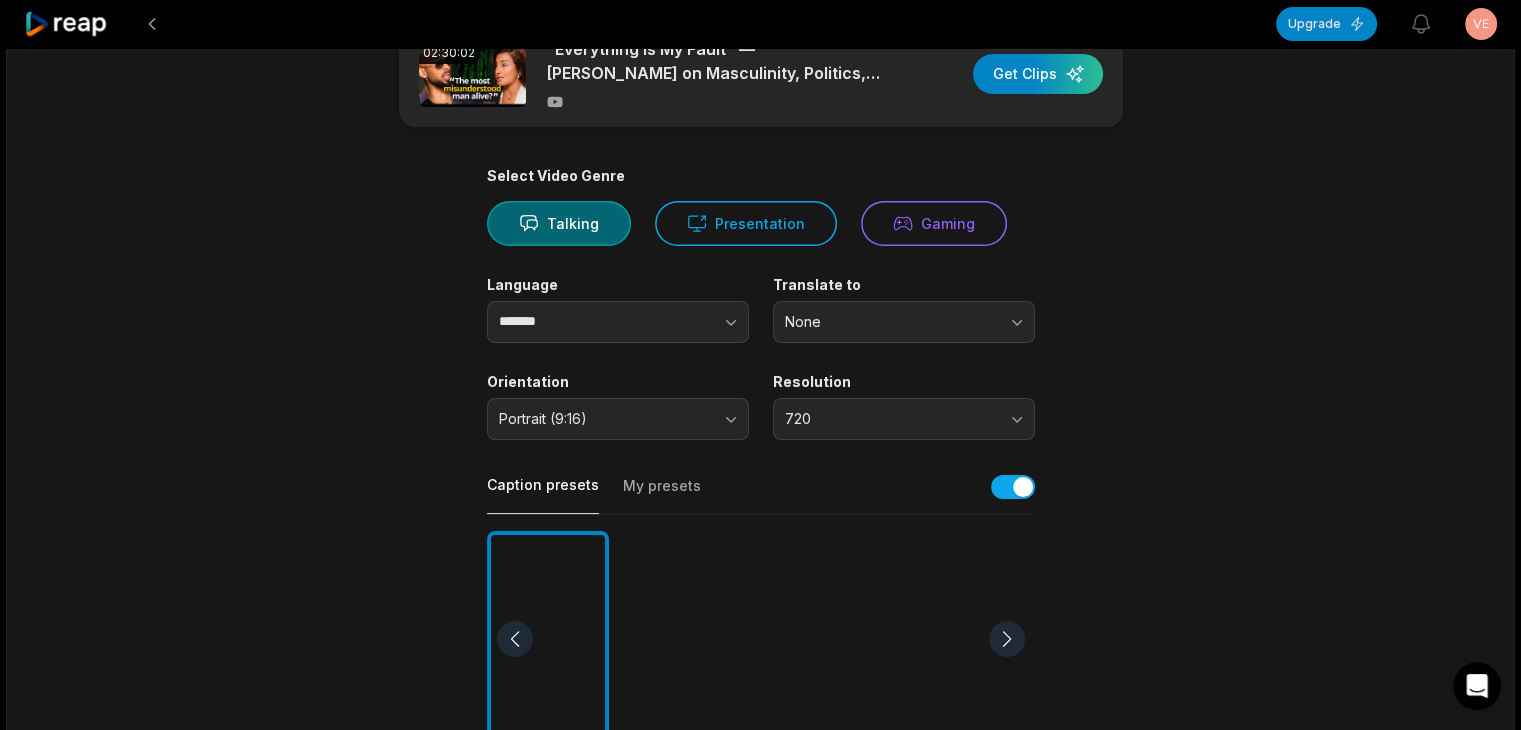 scroll, scrollTop: 0, scrollLeft: 0, axis: both 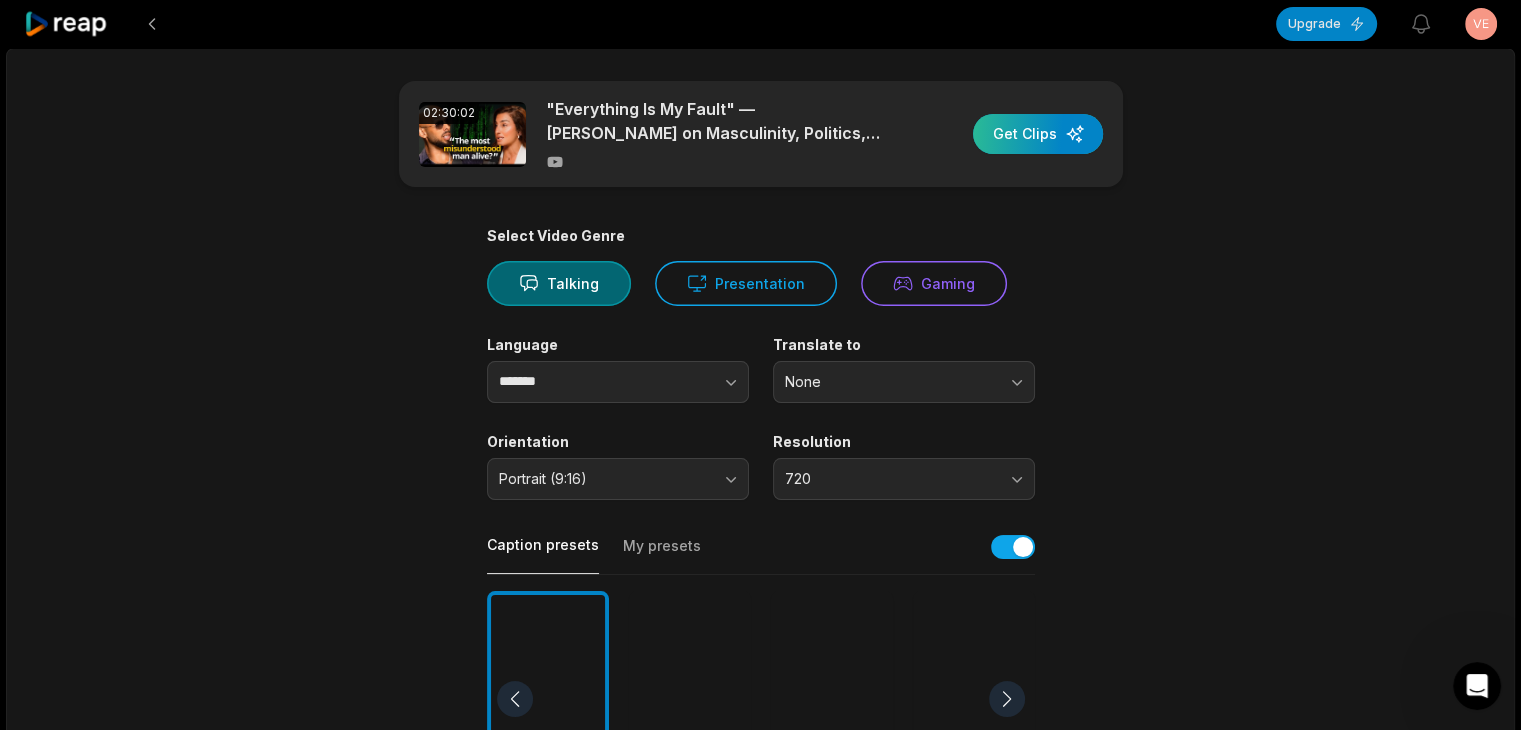 click at bounding box center [1038, 134] 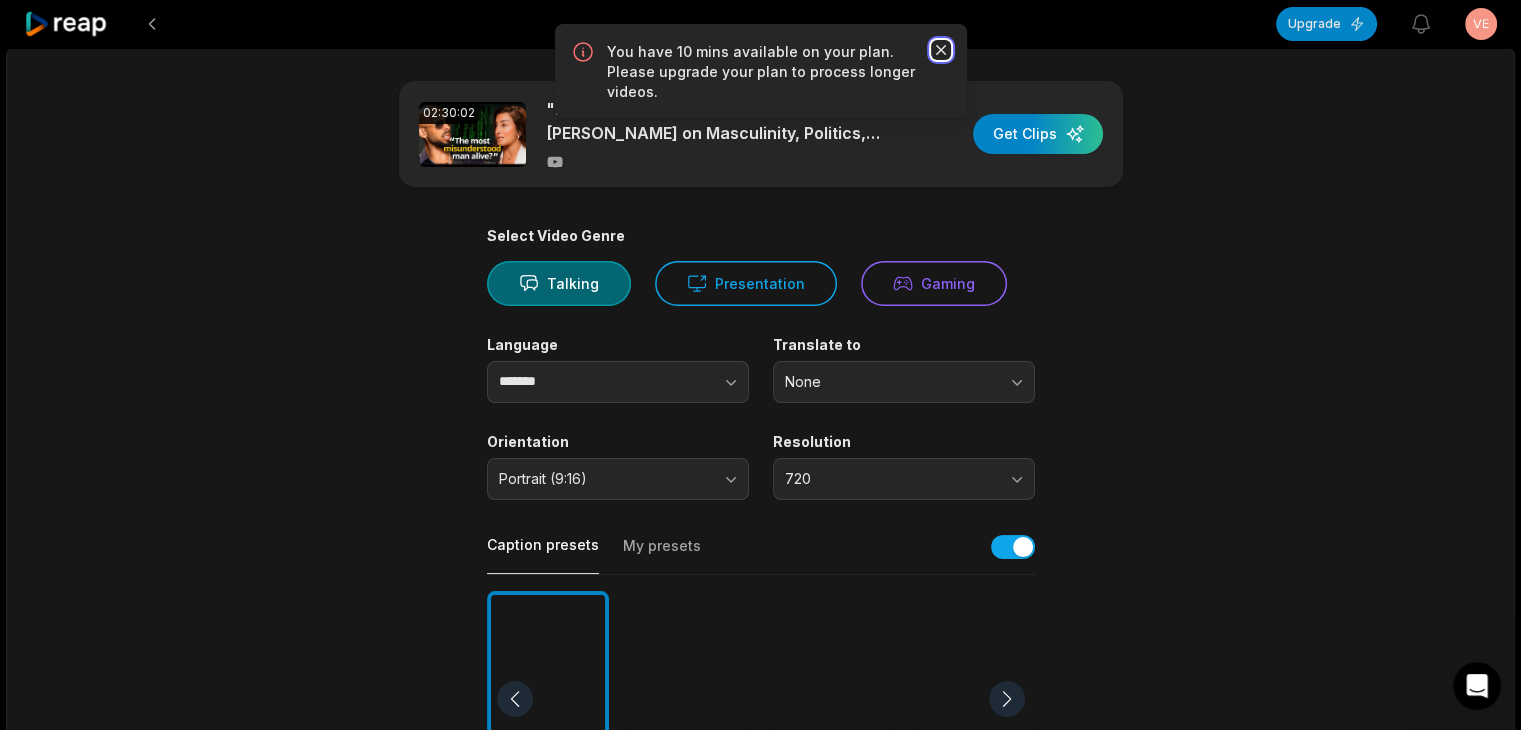 click 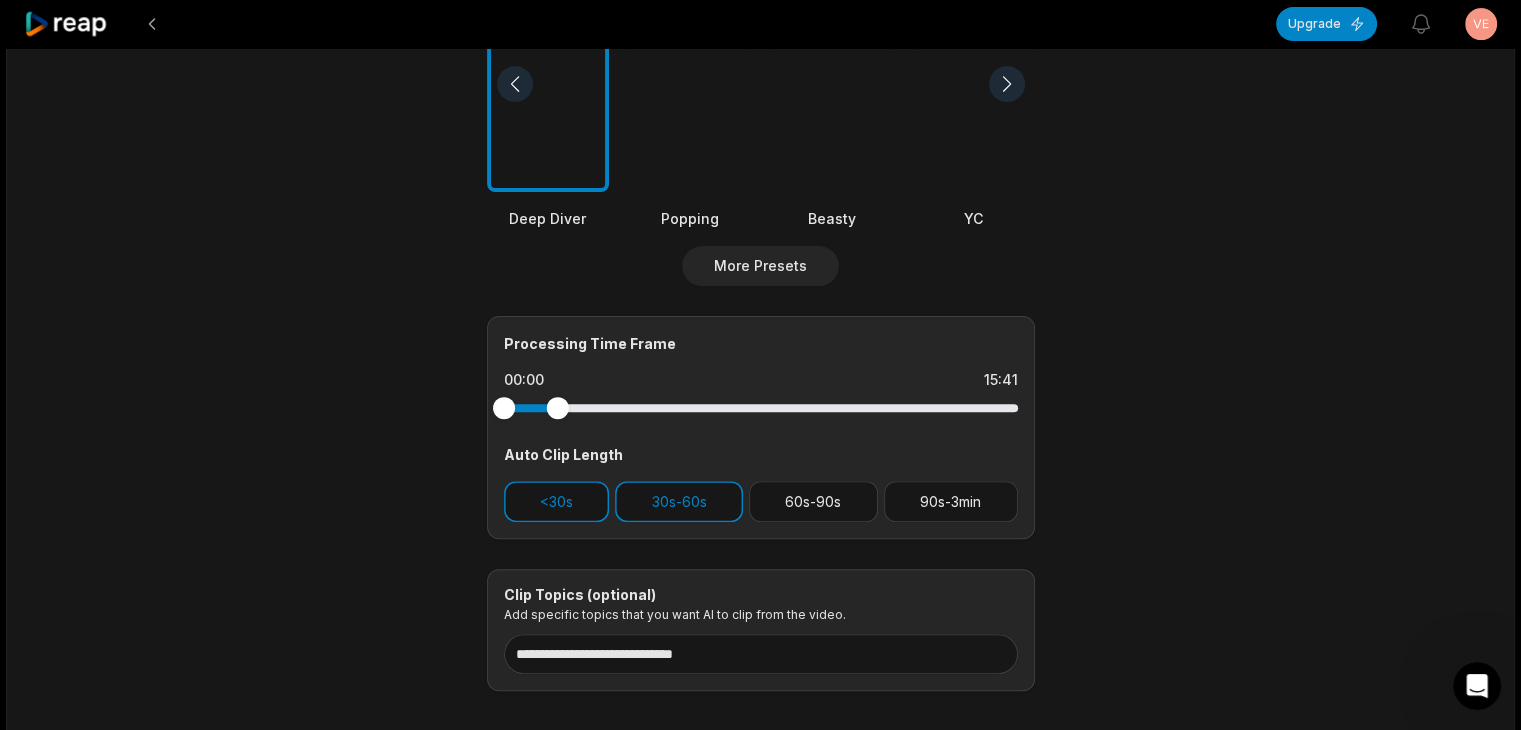 scroll, scrollTop: 638, scrollLeft: 0, axis: vertical 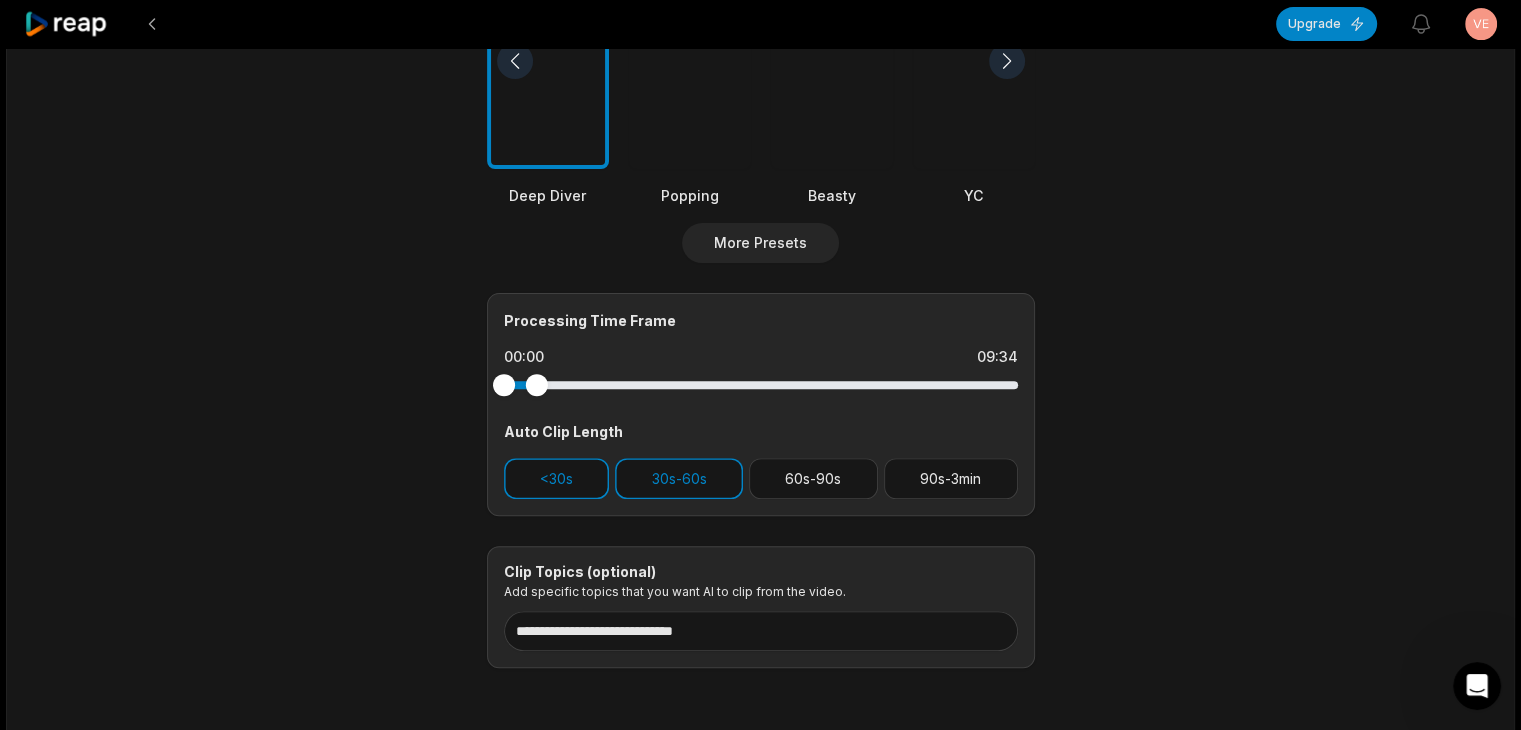 drag, startPoint x: 553, startPoint y: 378, endPoint x: 536, endPoint y: 378, distance: 17 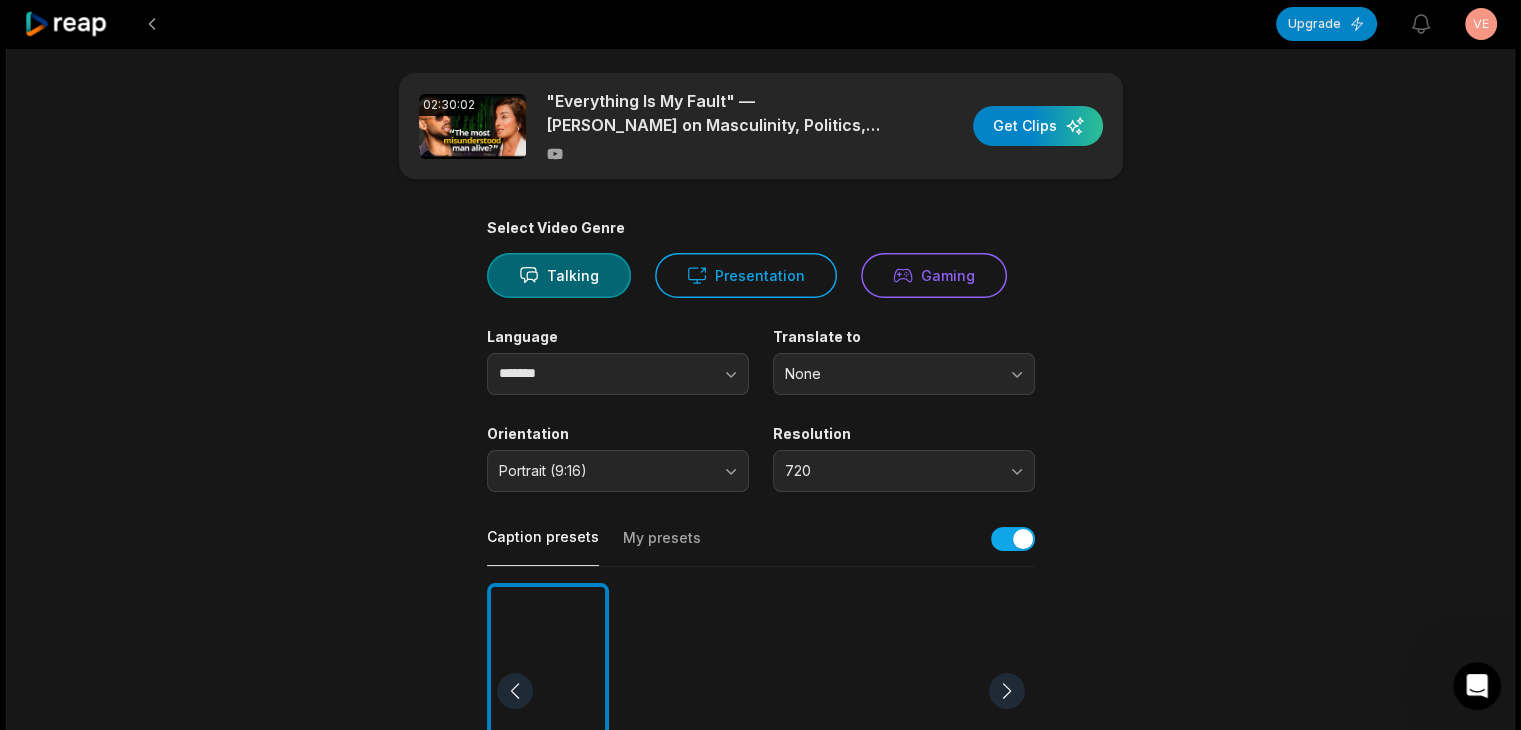 scroll, scrollTop: 0, scrollLeft: 0, axis: both 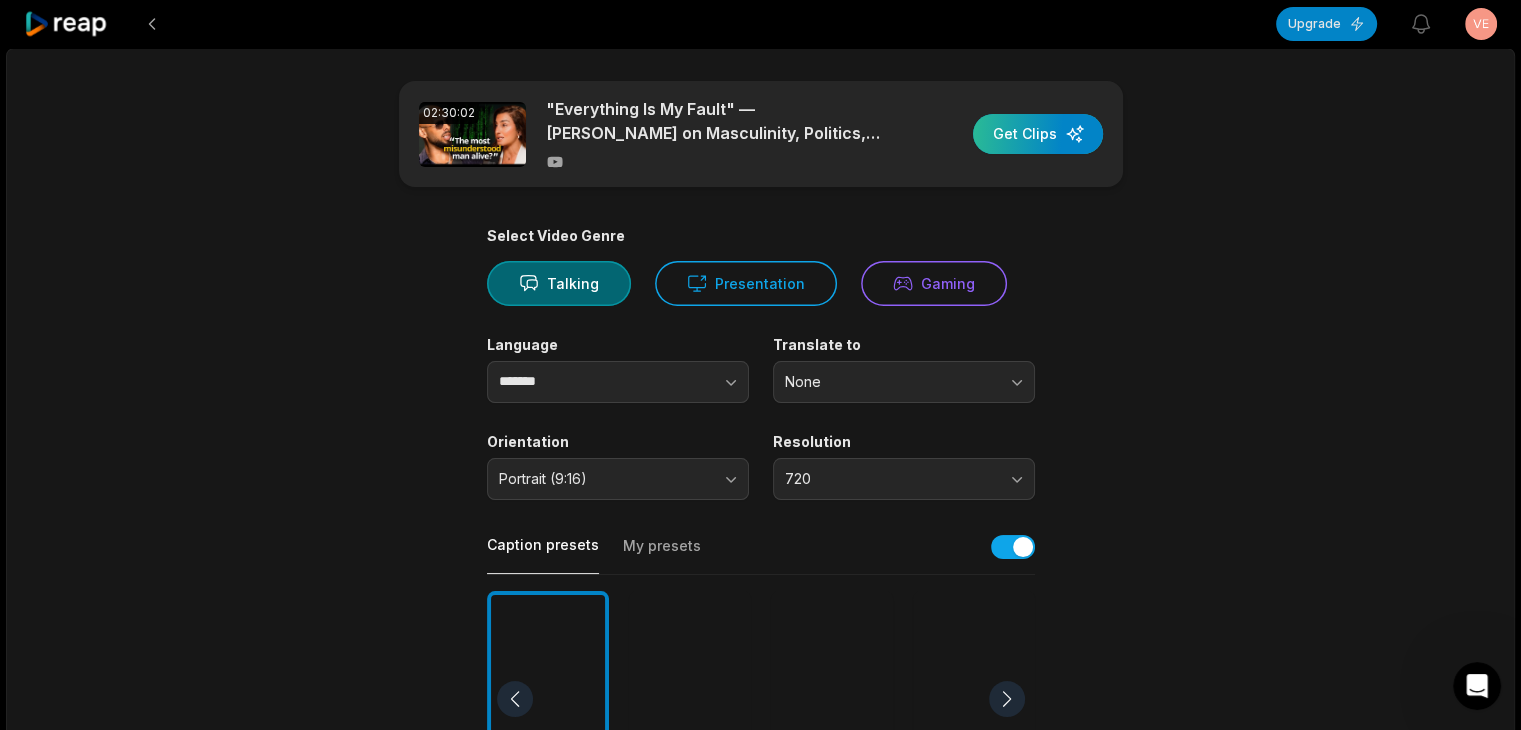 click at bounding box center [1038, 134] 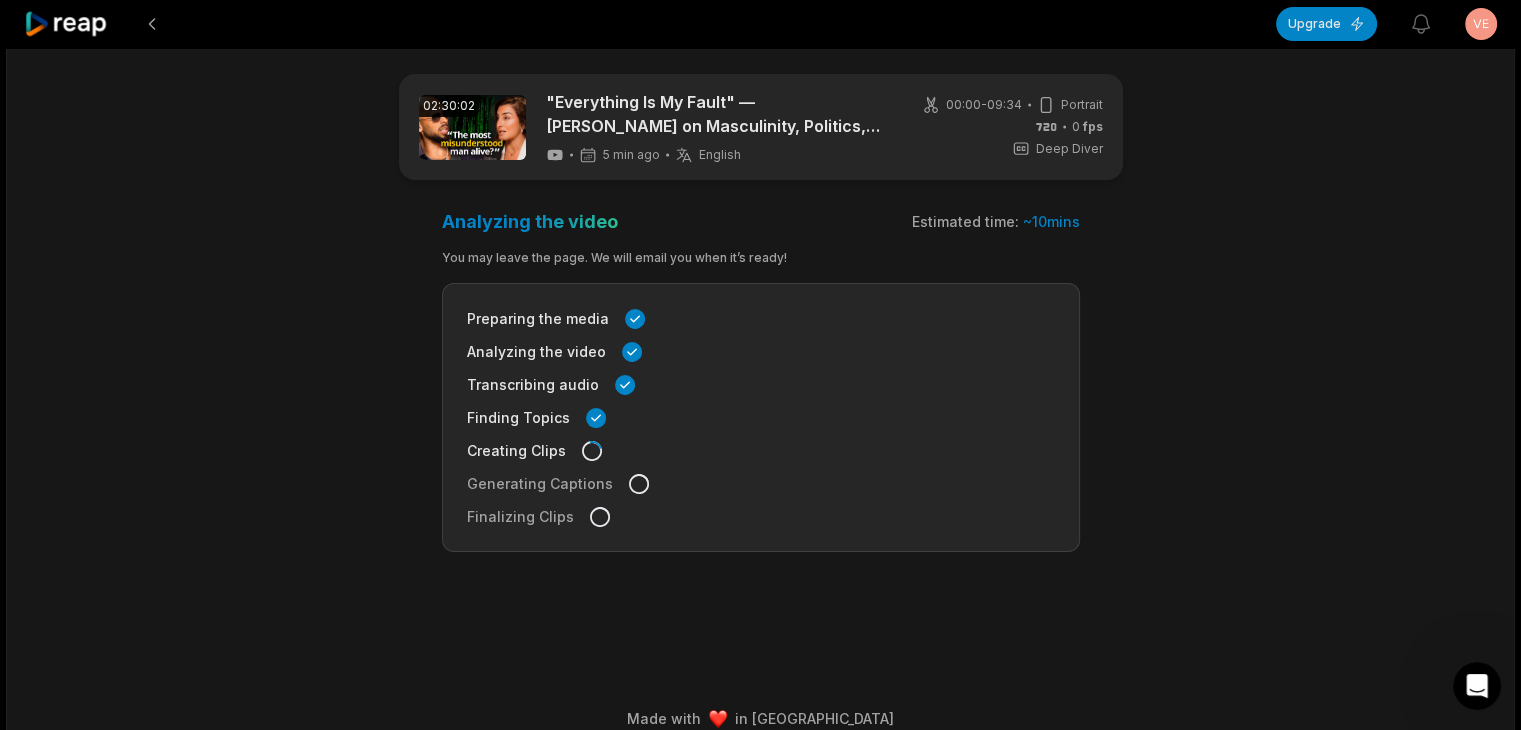 scroll, scrollTop: 0, scrollLeft: 0, axis: both 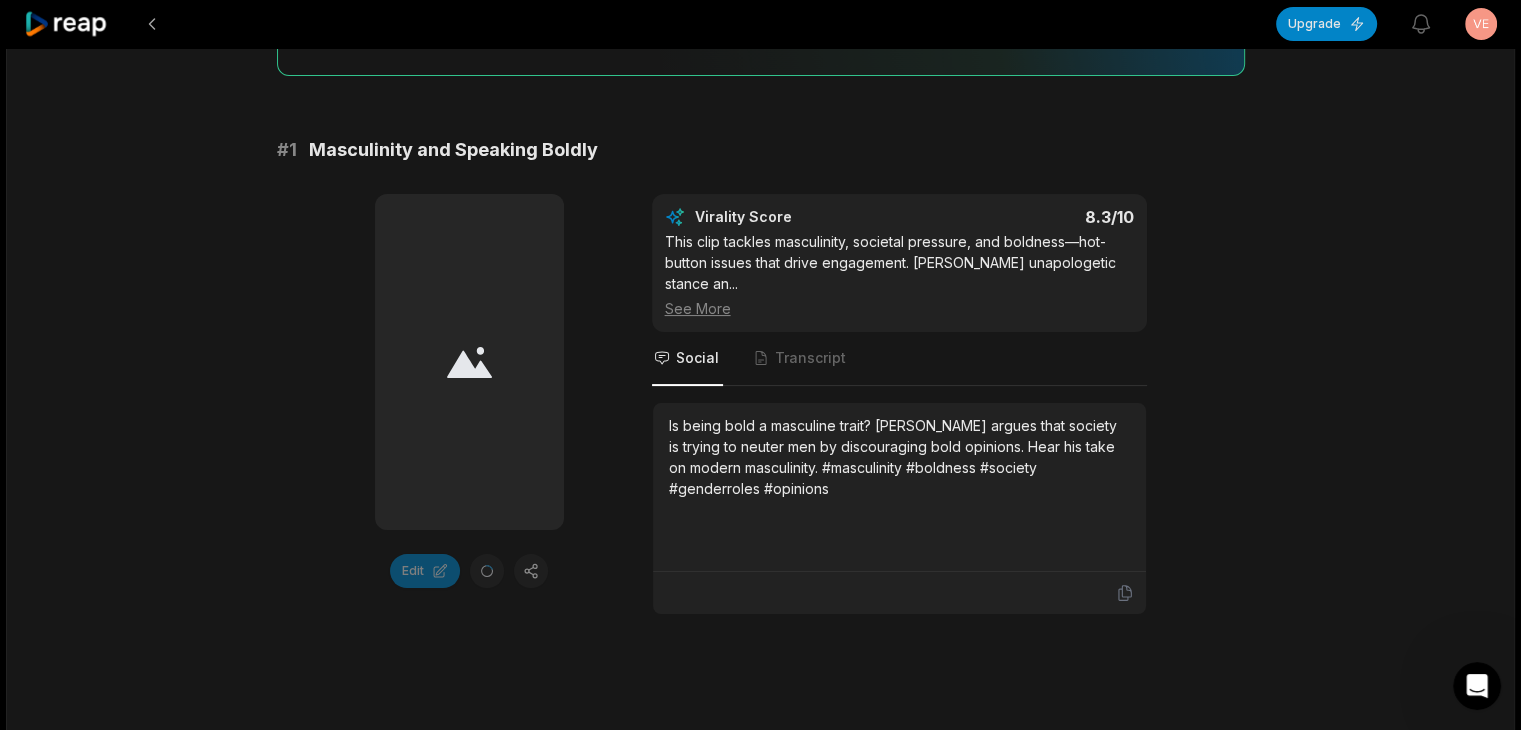 click on "See More" at bounding box center (899, 308) 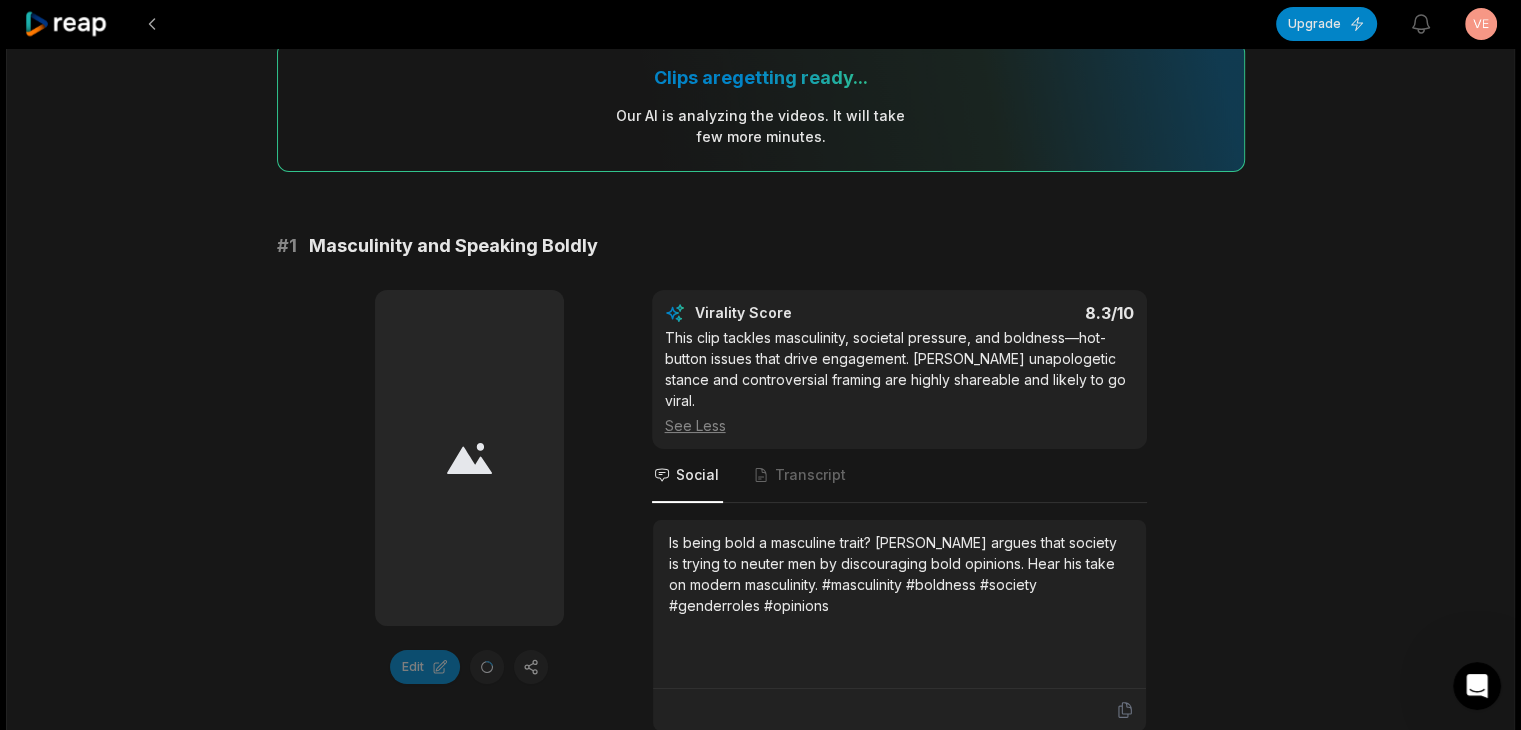 scroll, scrollTop: 220, scrollLeft: 0, axis: vertical 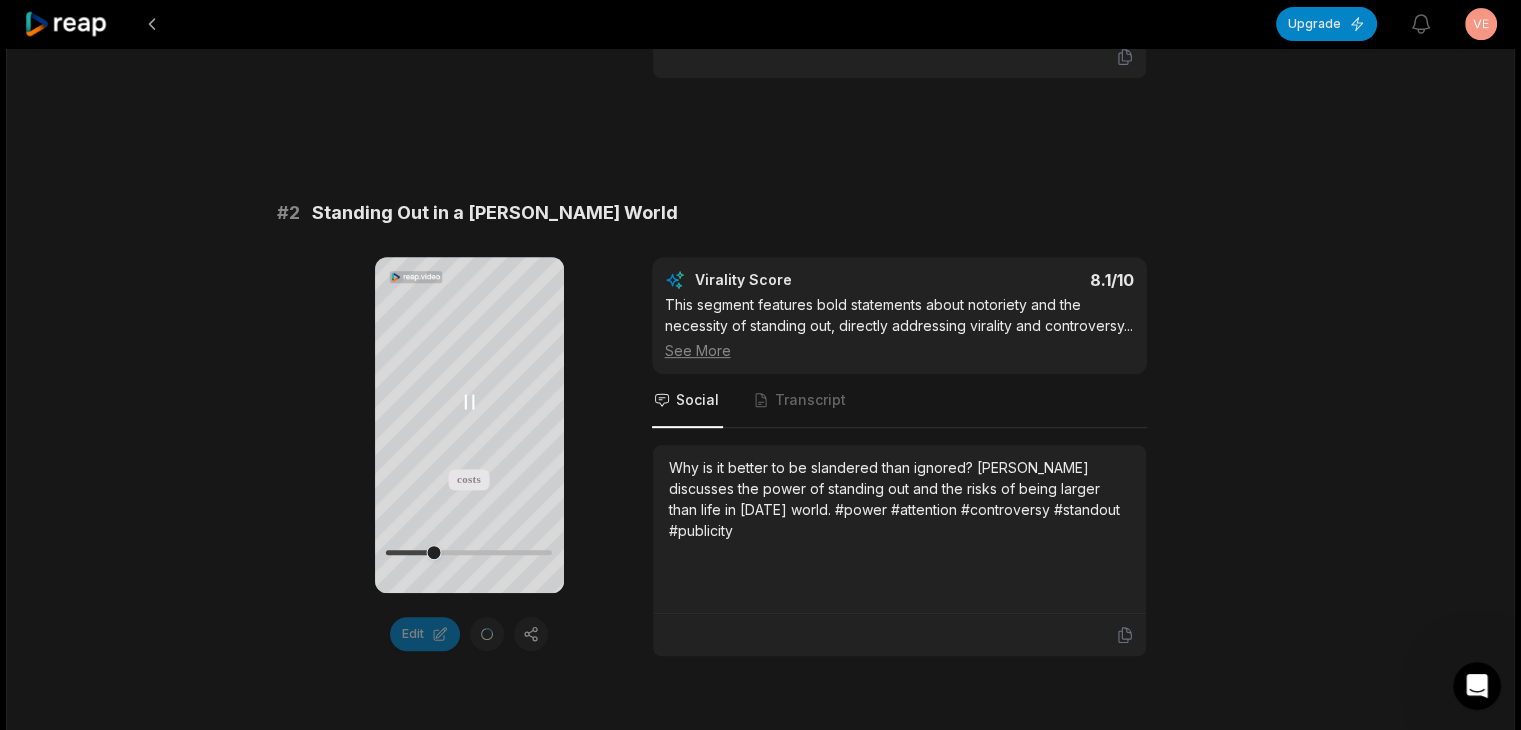 click 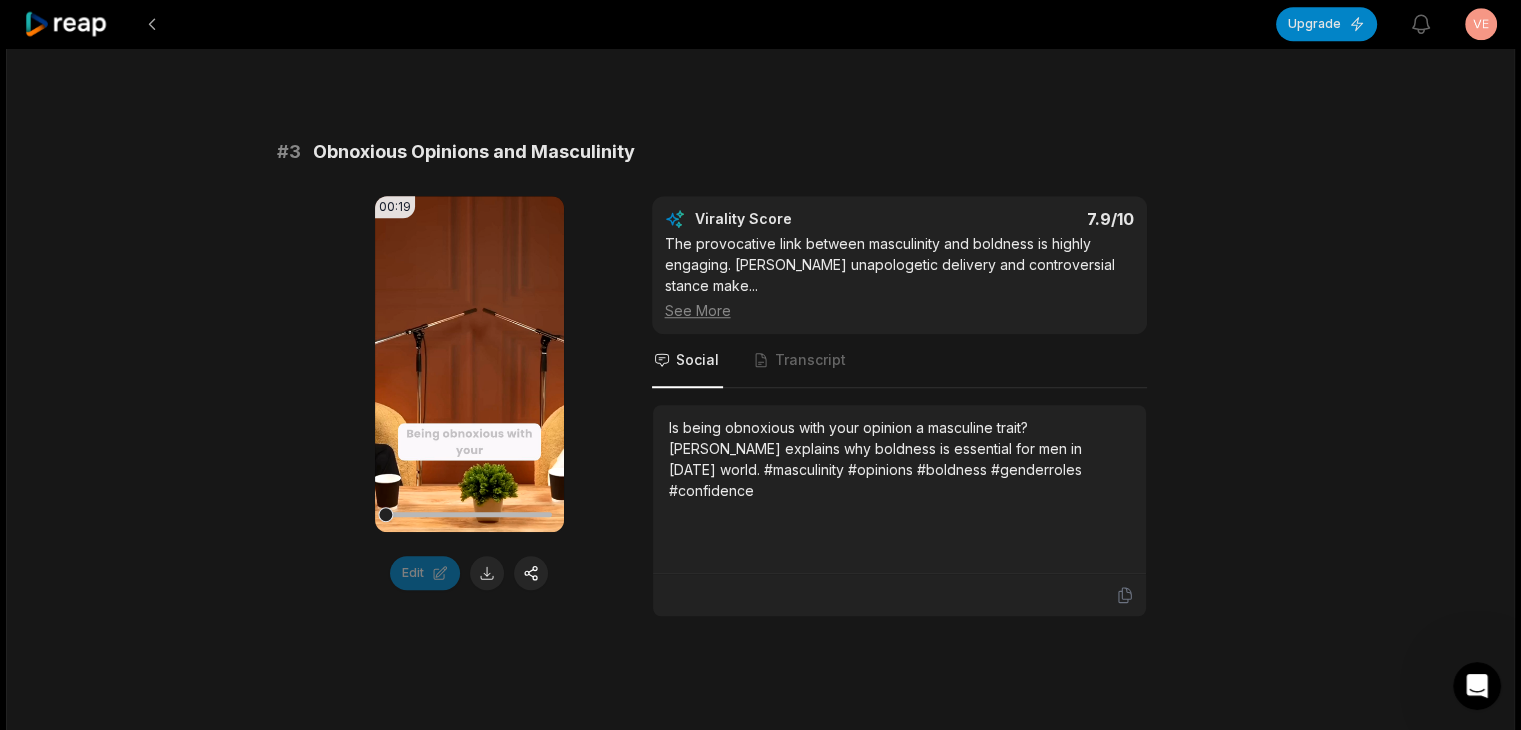 scroll, scrollTop: 1468, scrollLeft: 0, axis: vertical 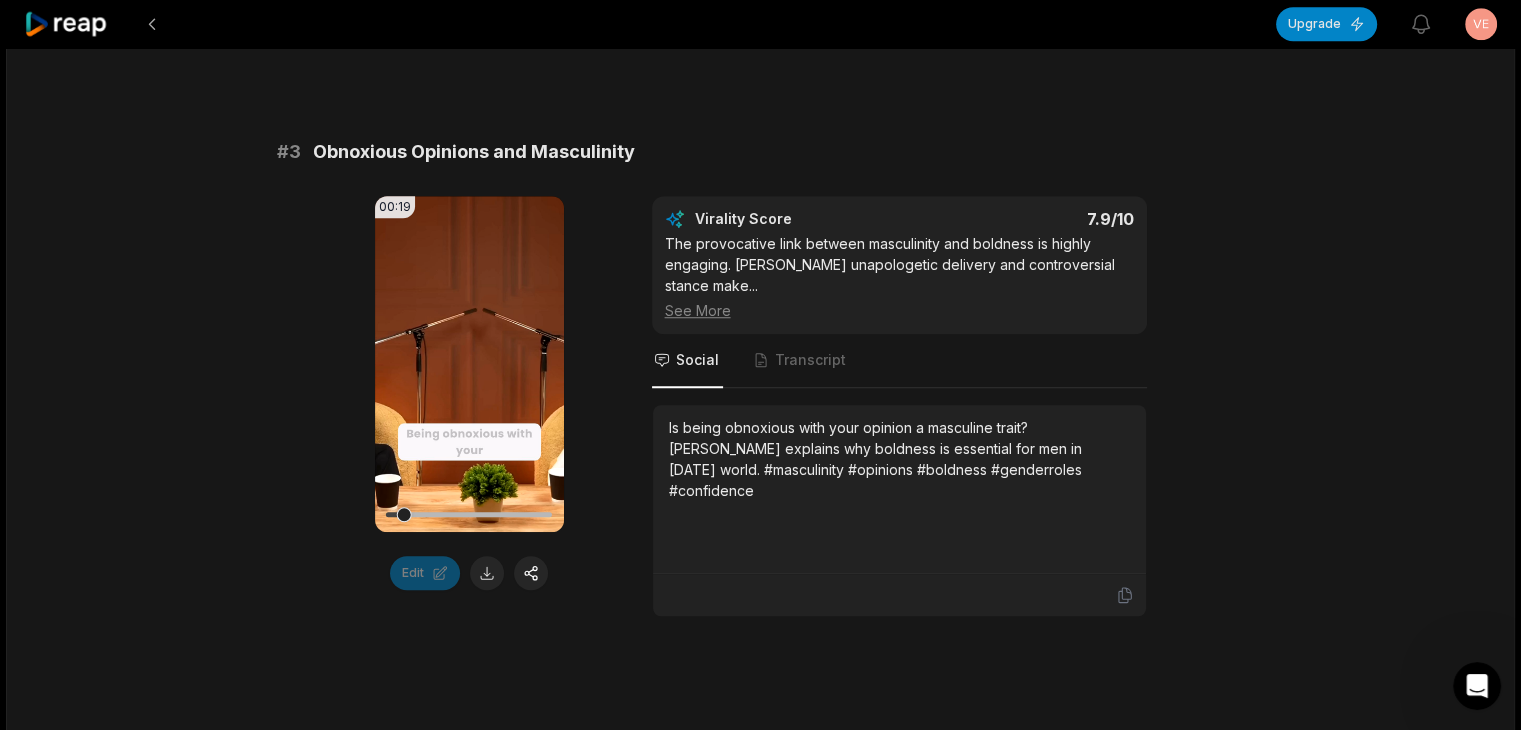 click on "Your browser does not support mp4 format." at bounding box center [469, 364] 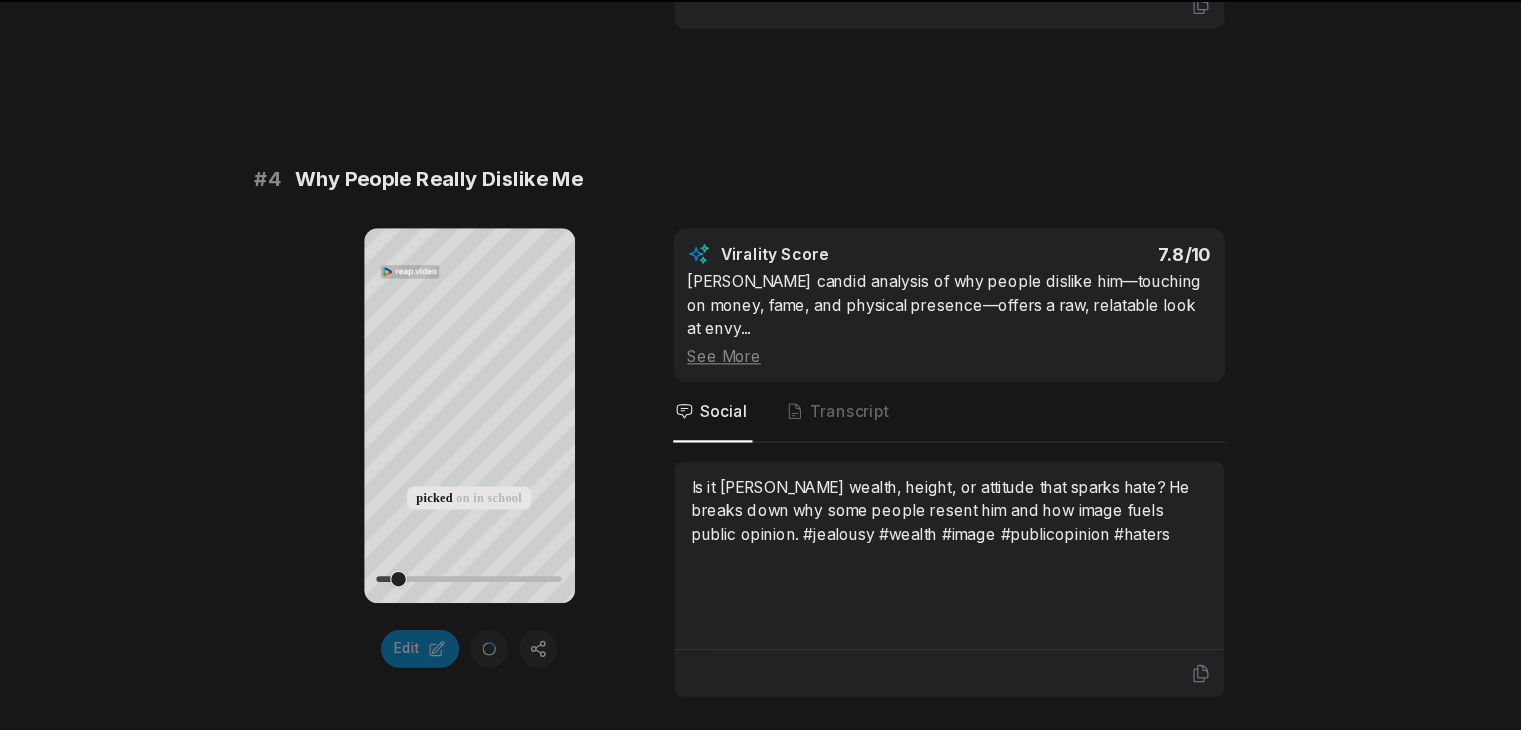 scroll, scrollTop: 2012, scrollLeft: 0, axis: vertical 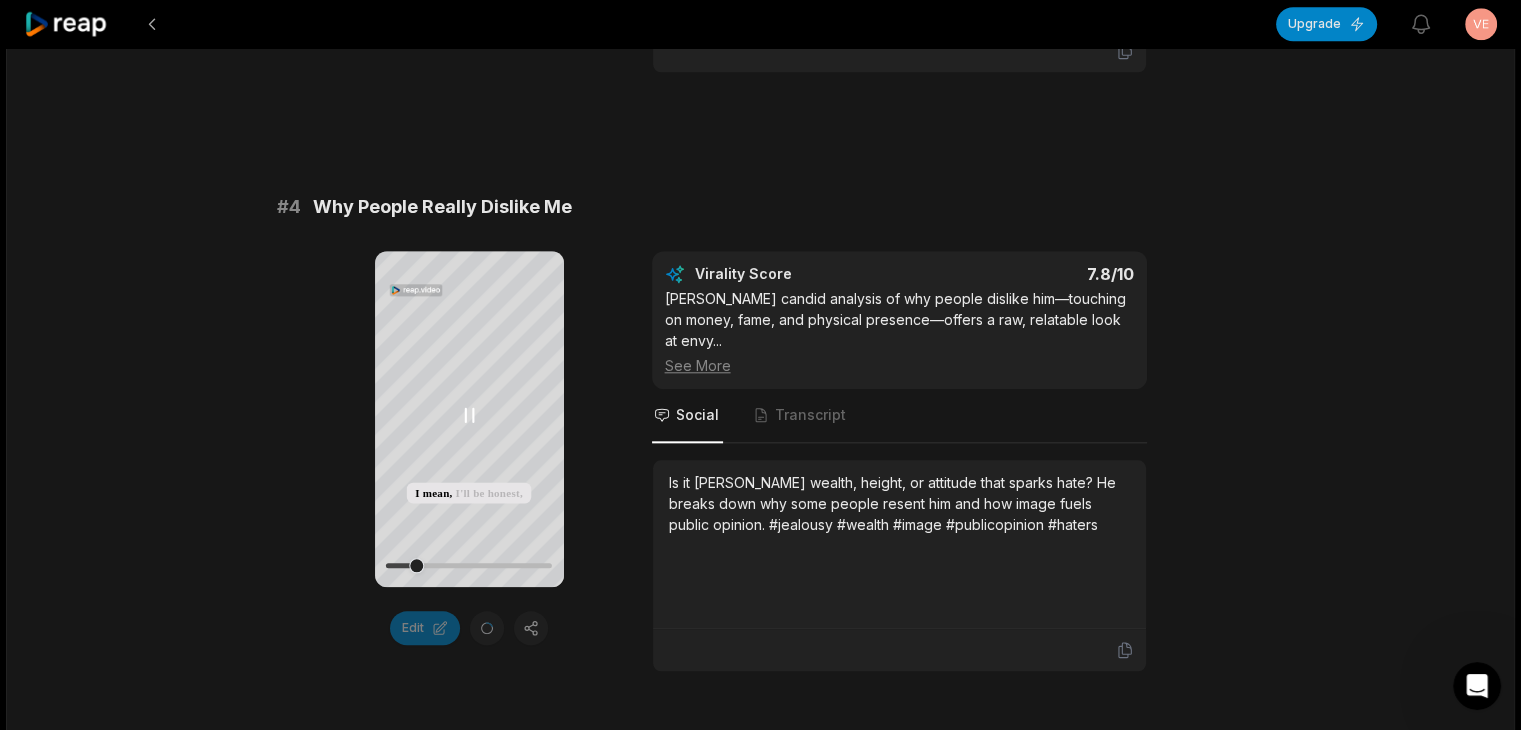 click 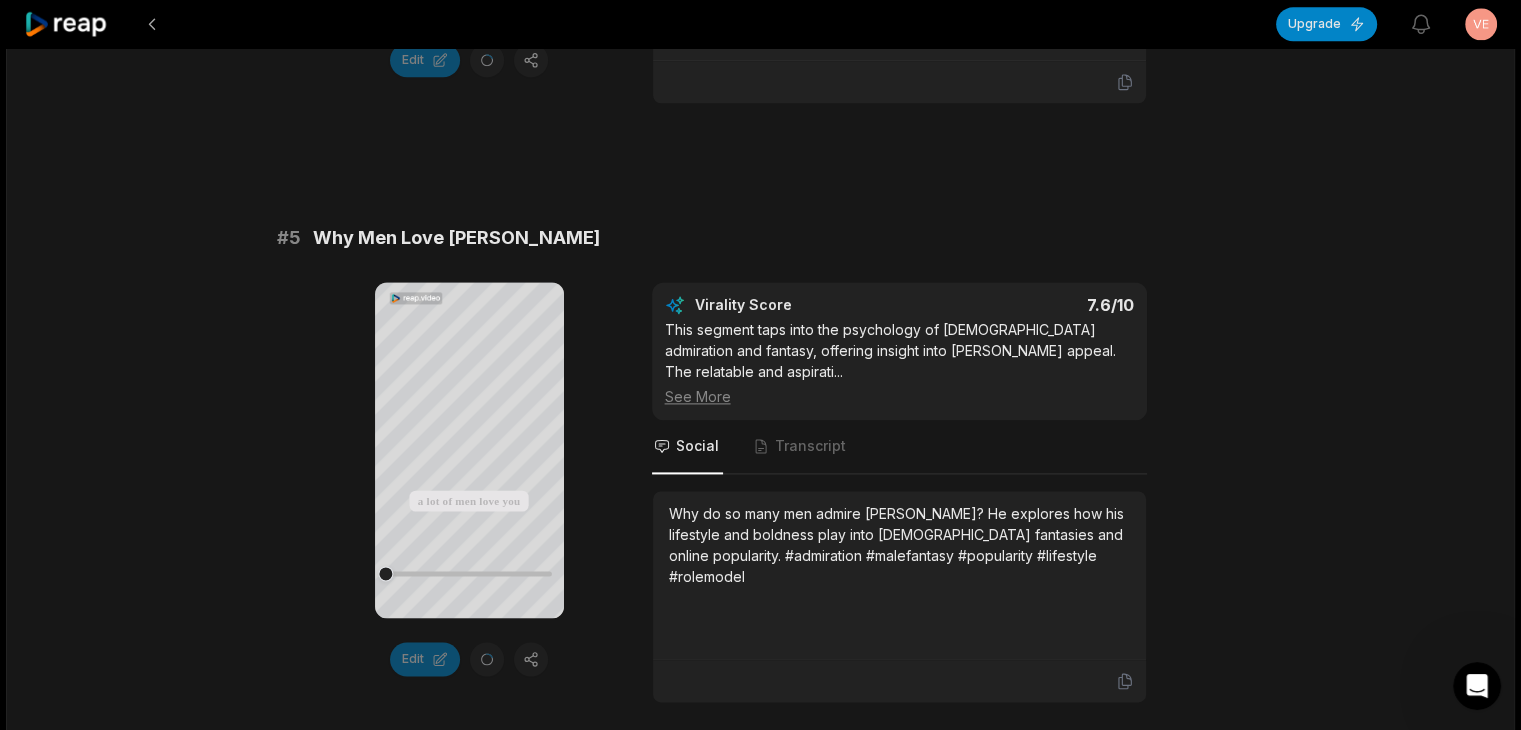 scroll, scrollTop: 2581, scrollLeft: 0, axis: vertical 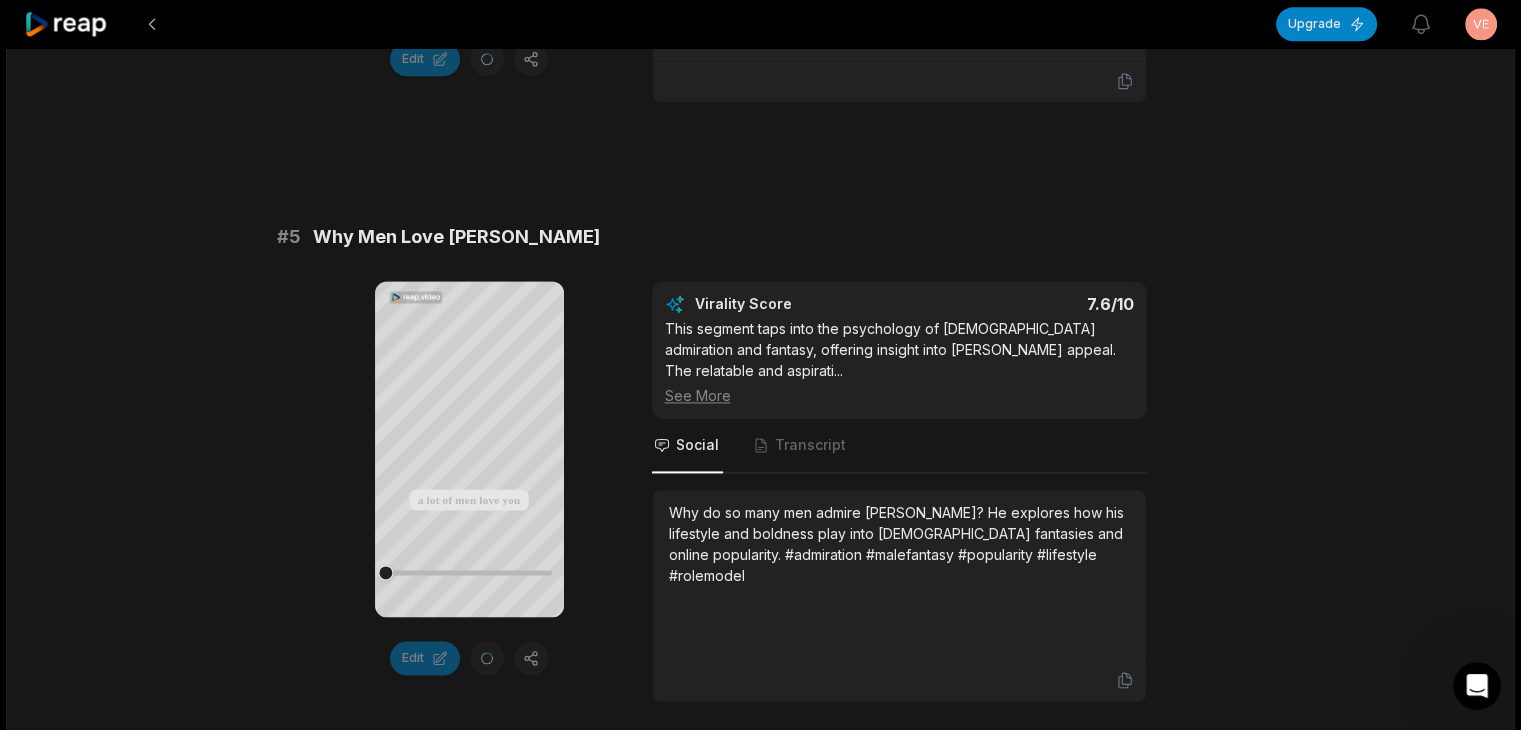 click 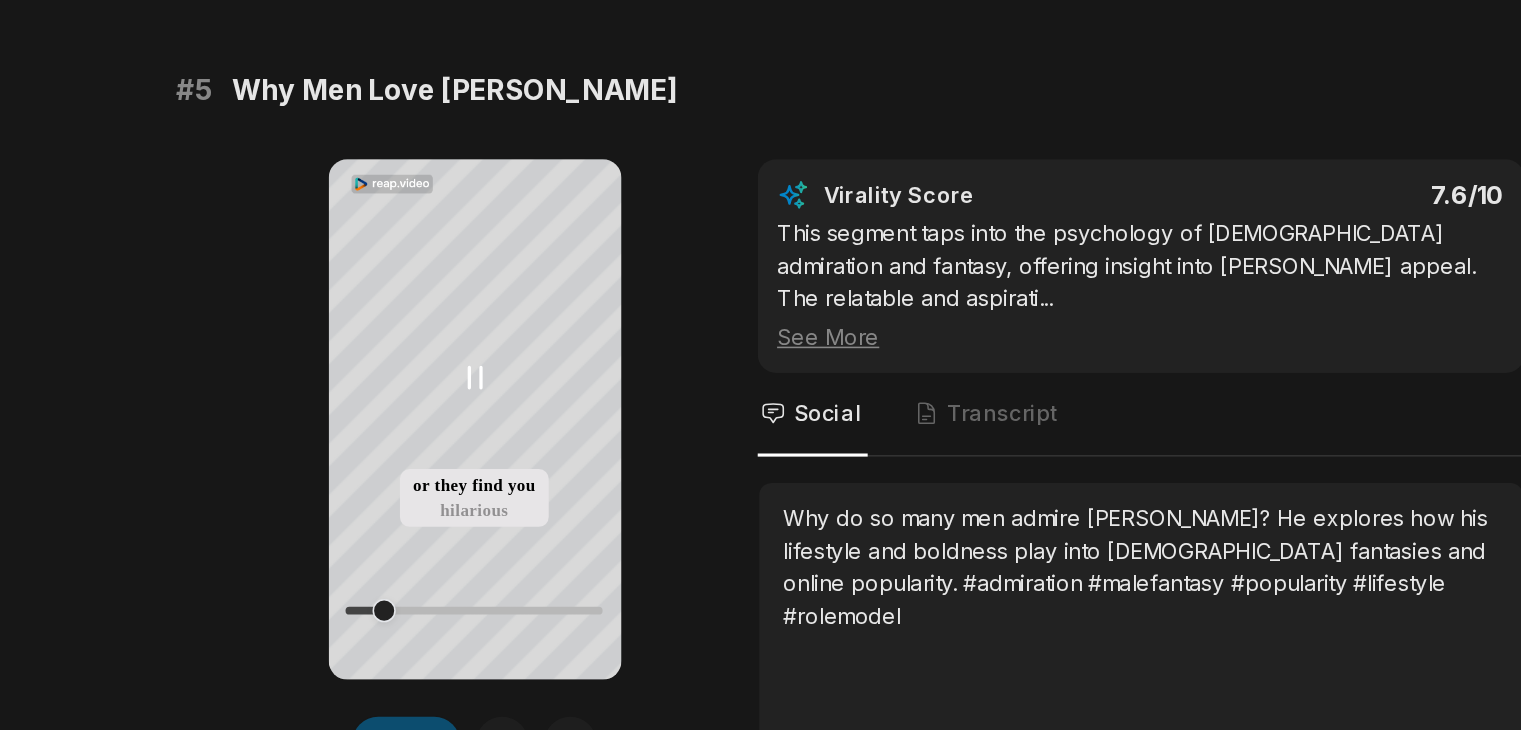 scroll, scrollTop: 2624, scrollLeft: 0, axis: vertical 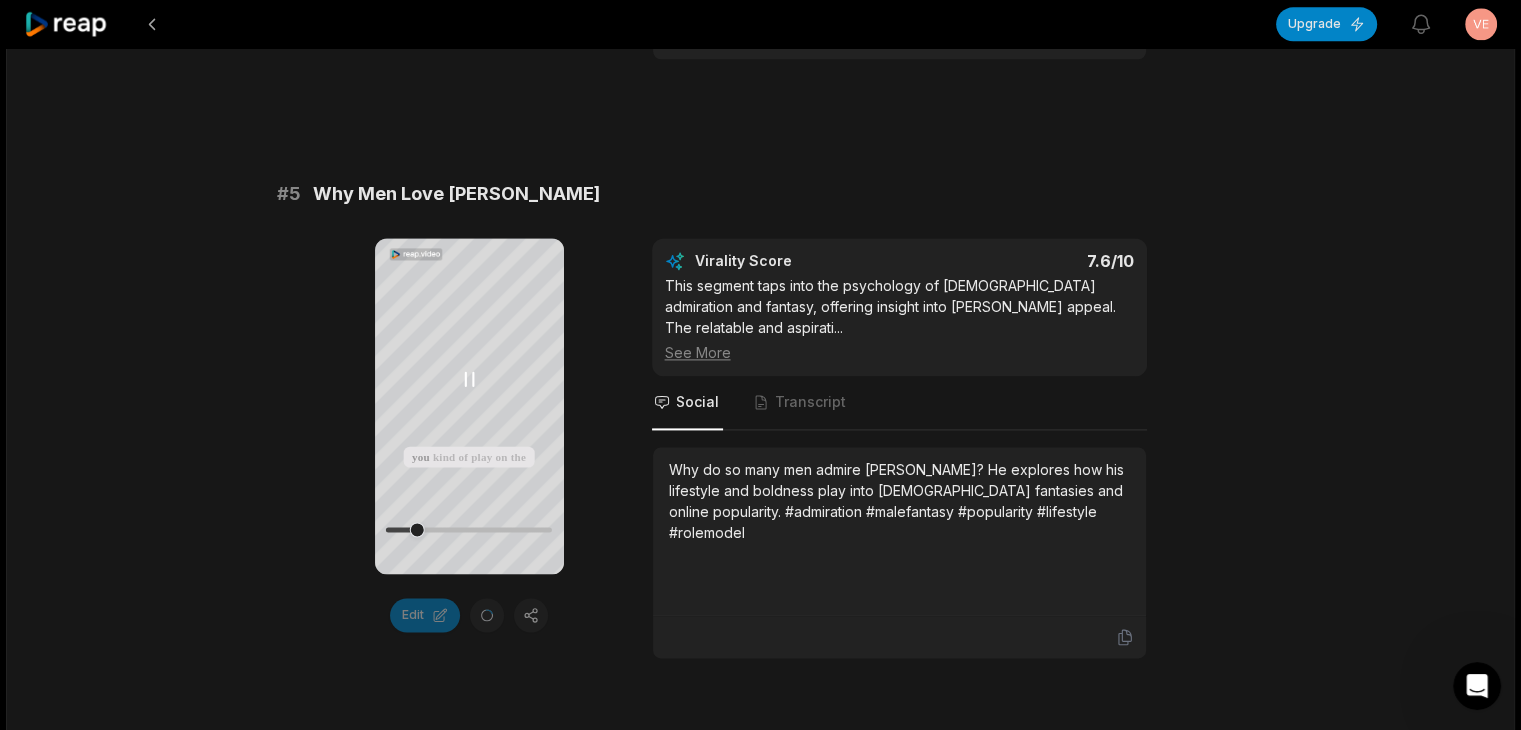 click 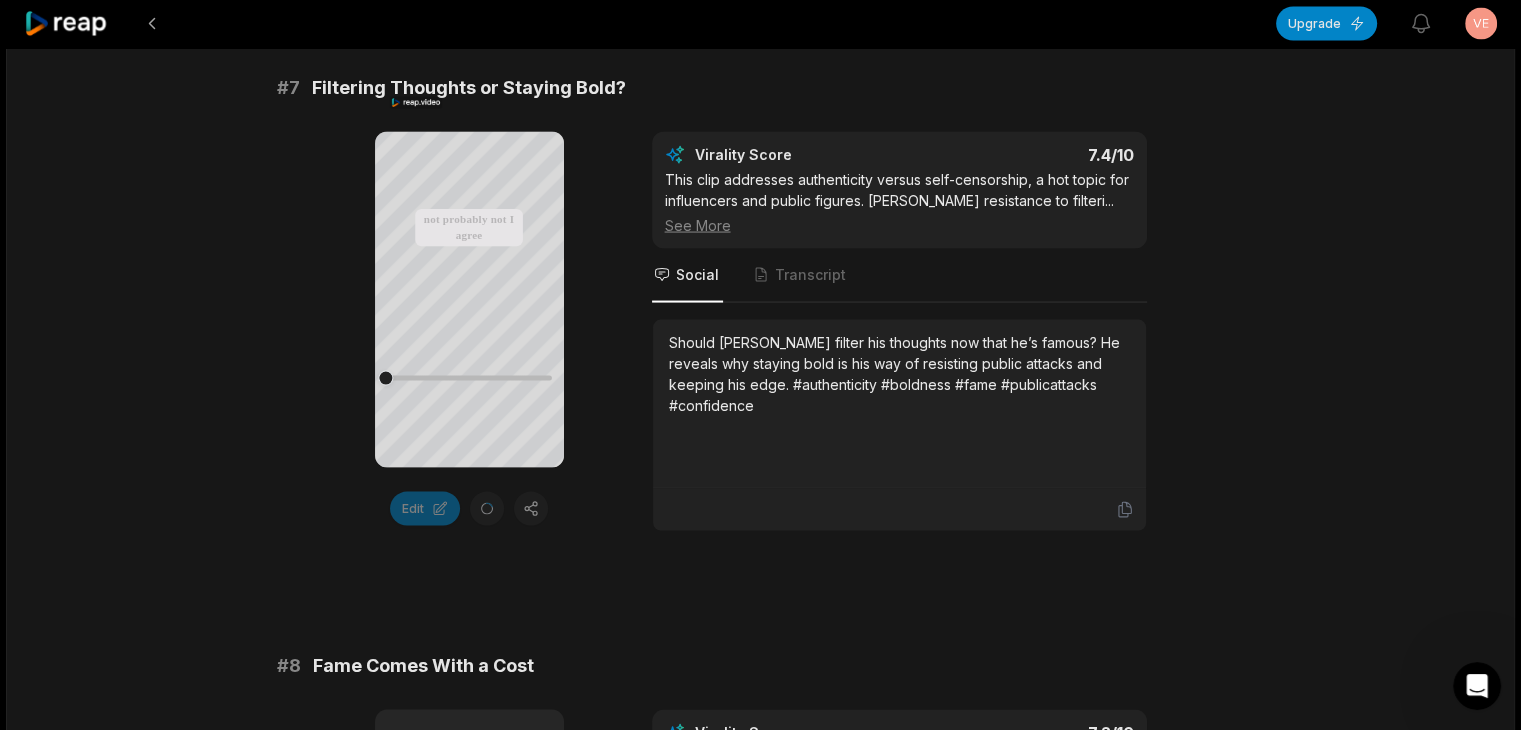 scroll, scrollTop: 3928, scrollLeft: 0, axis: vertical 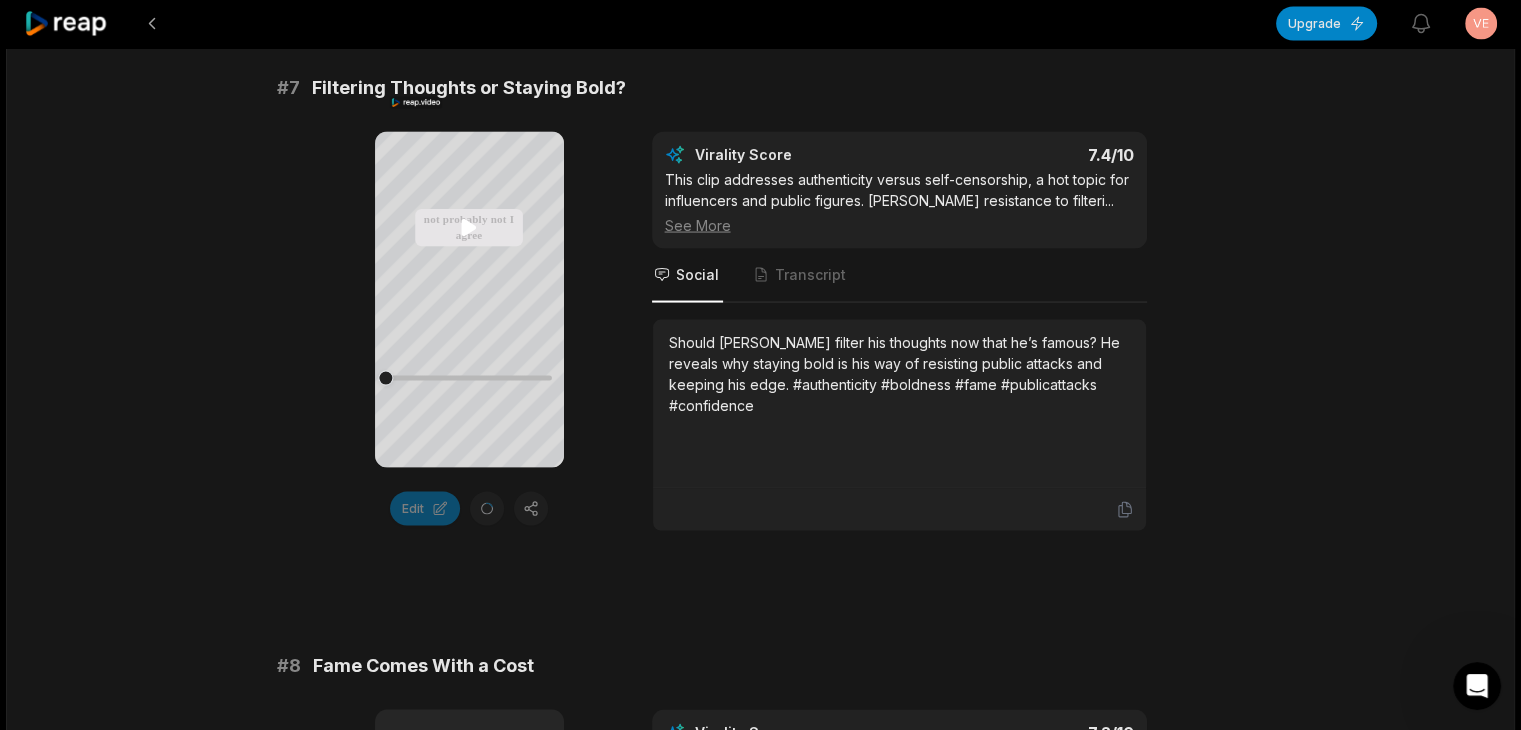 click 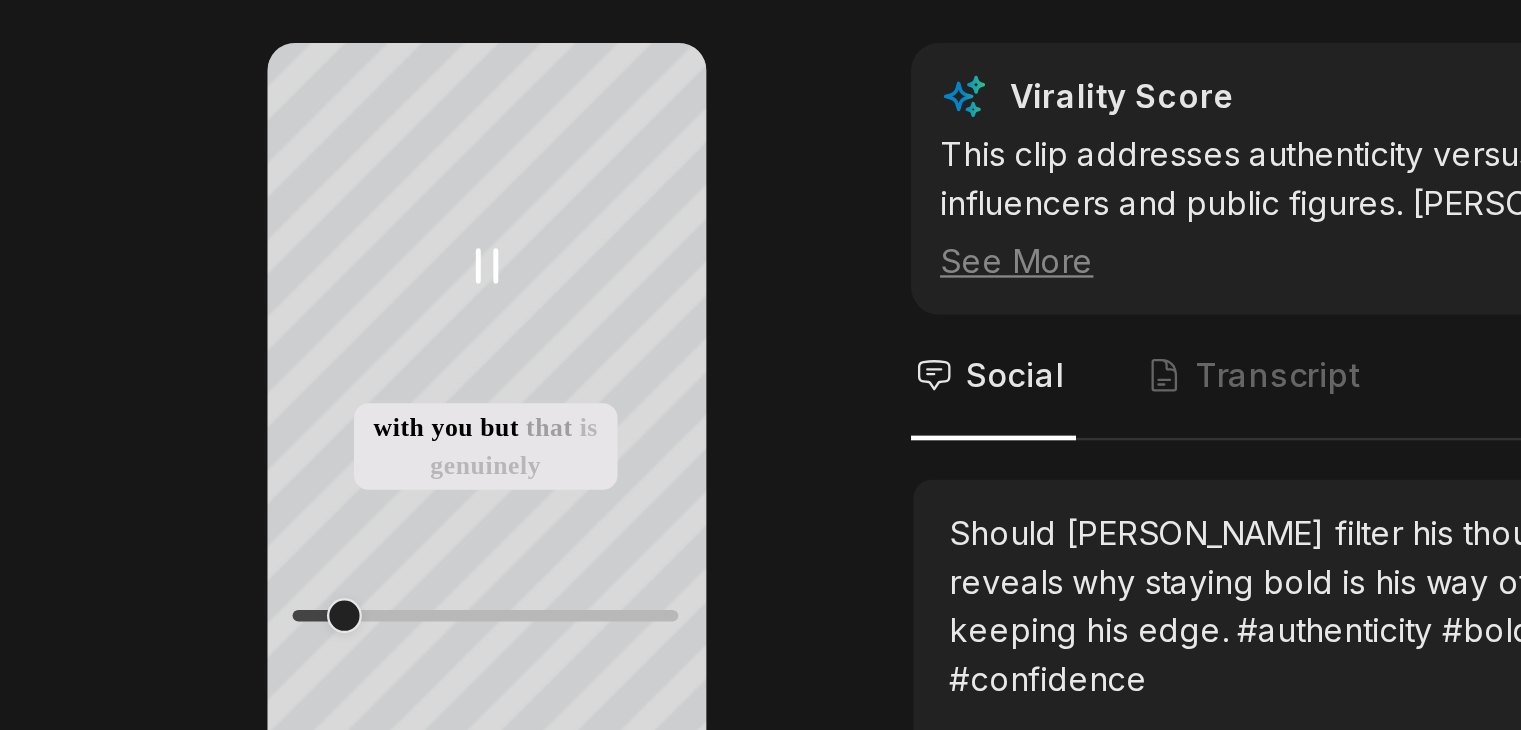 scroll, scrollTop: 3928, scrollLeft: 0, axis: vertical 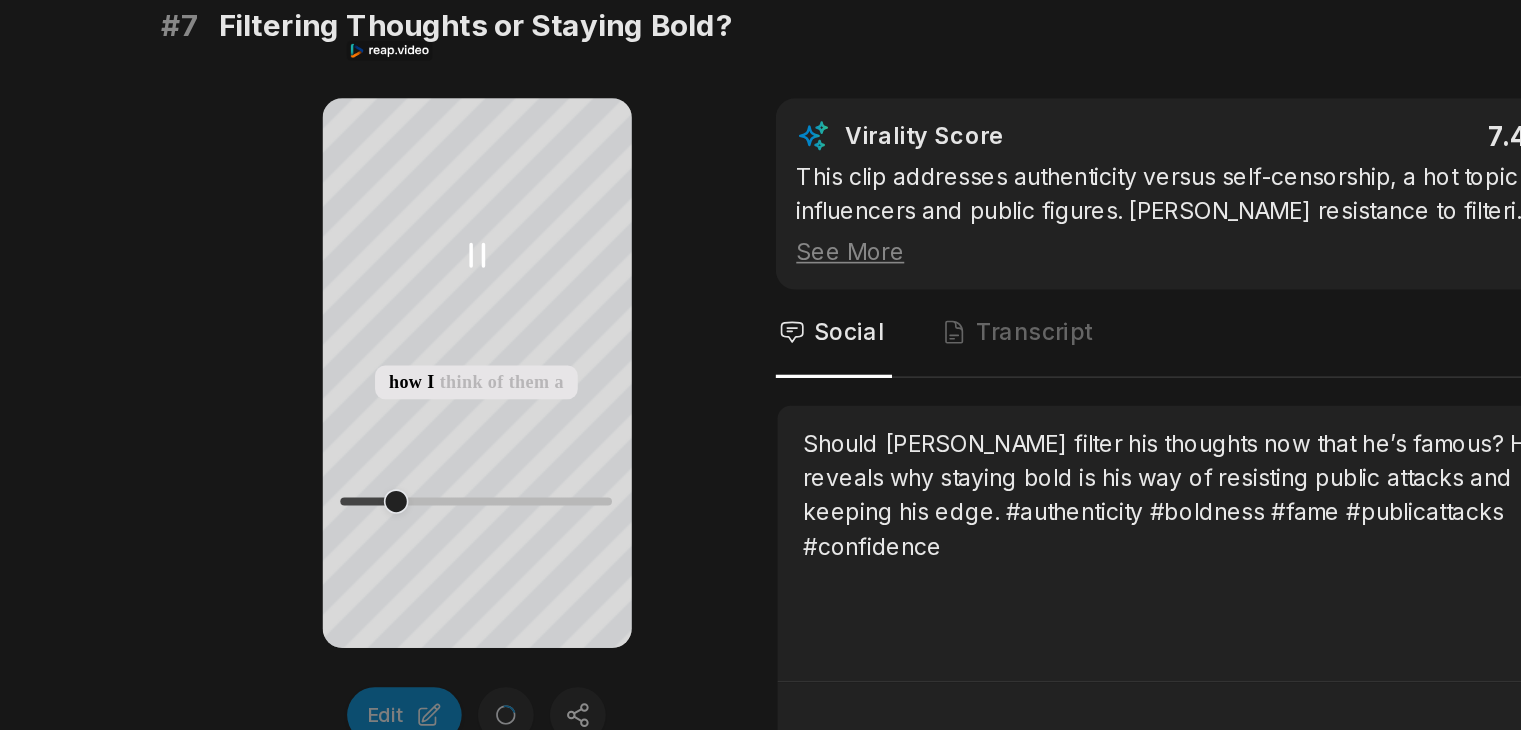 click 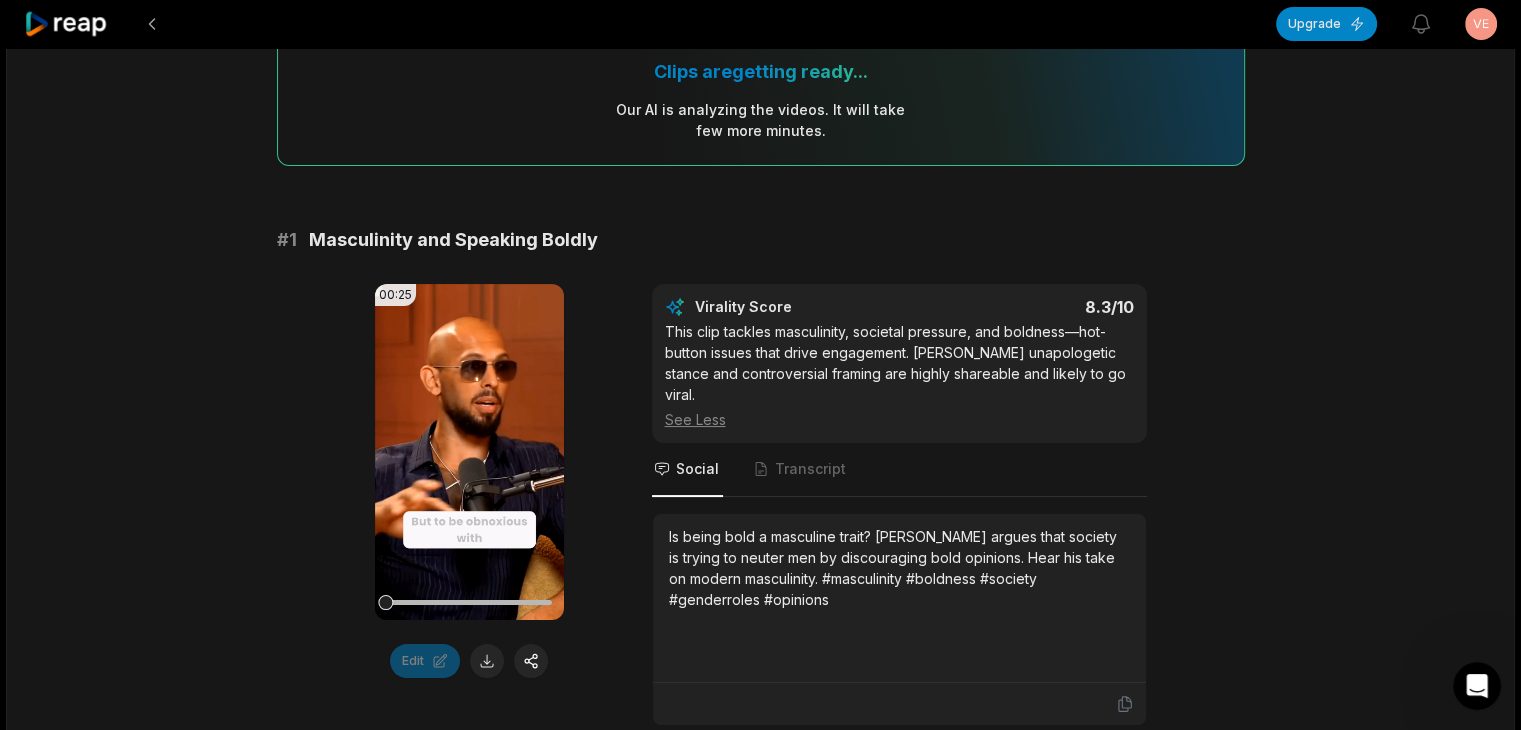 scroll, scrollTop: 0, scrollLeft: 0, axis: both 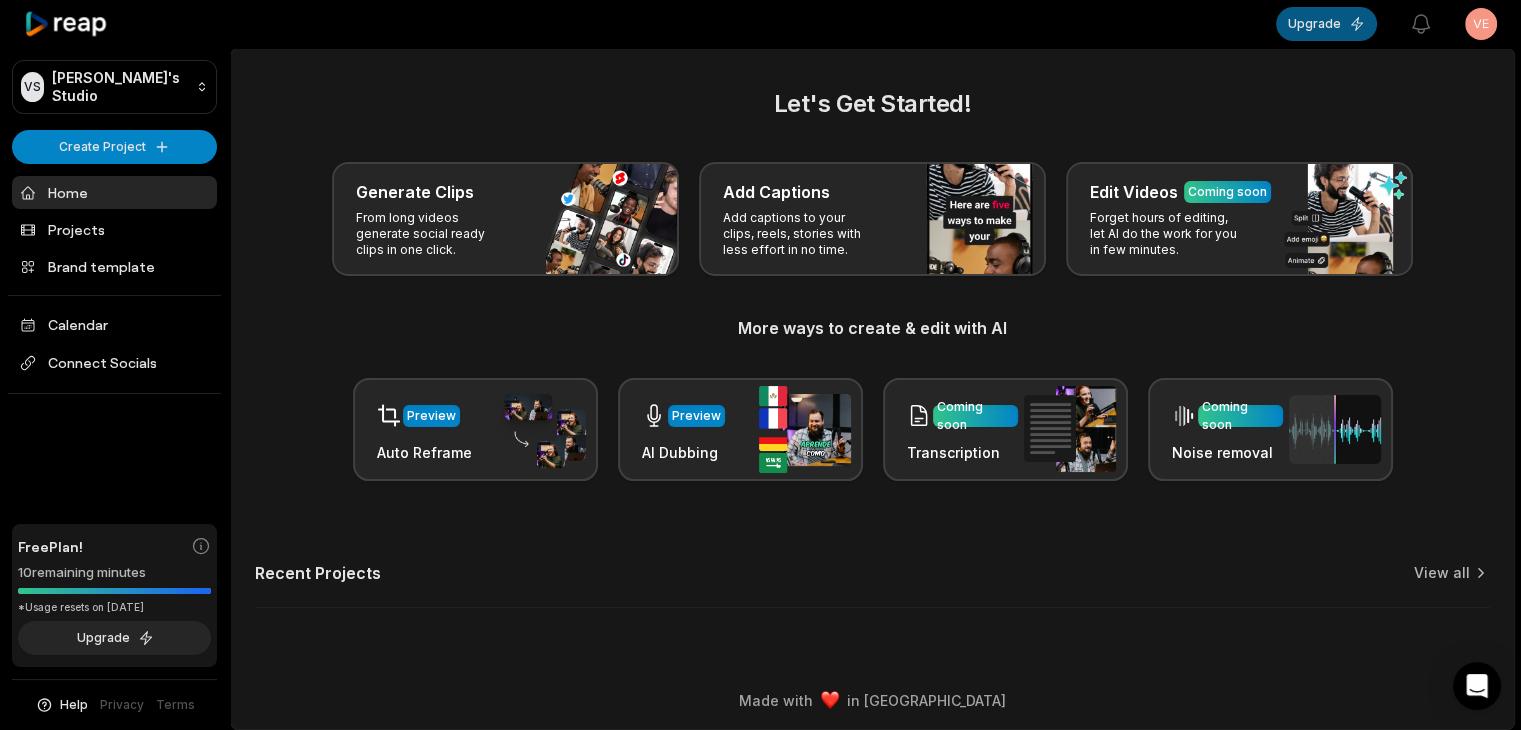 click on "Upgrade" at bounding box center [1326, 24] 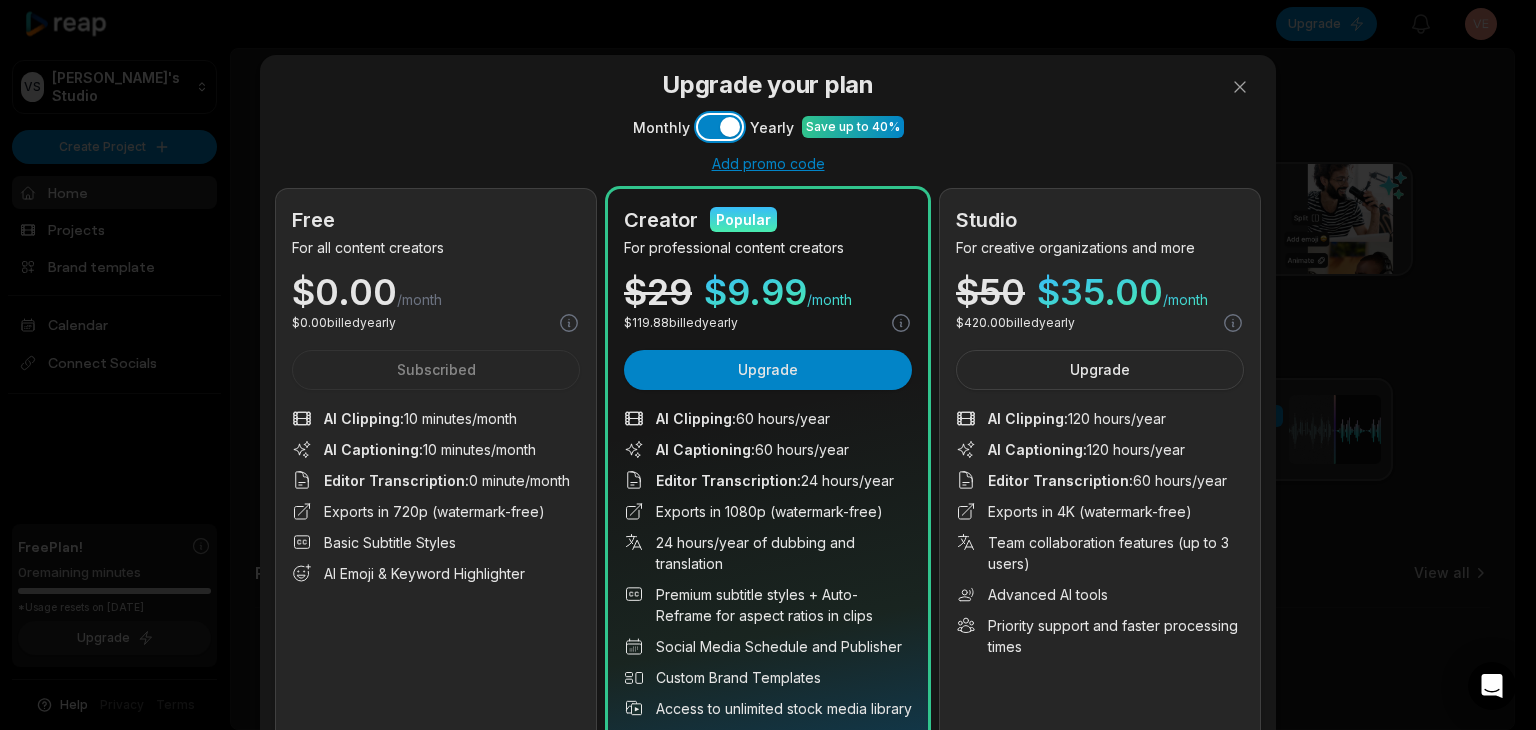 click on "Use setting" at bounding box center (720, 127) 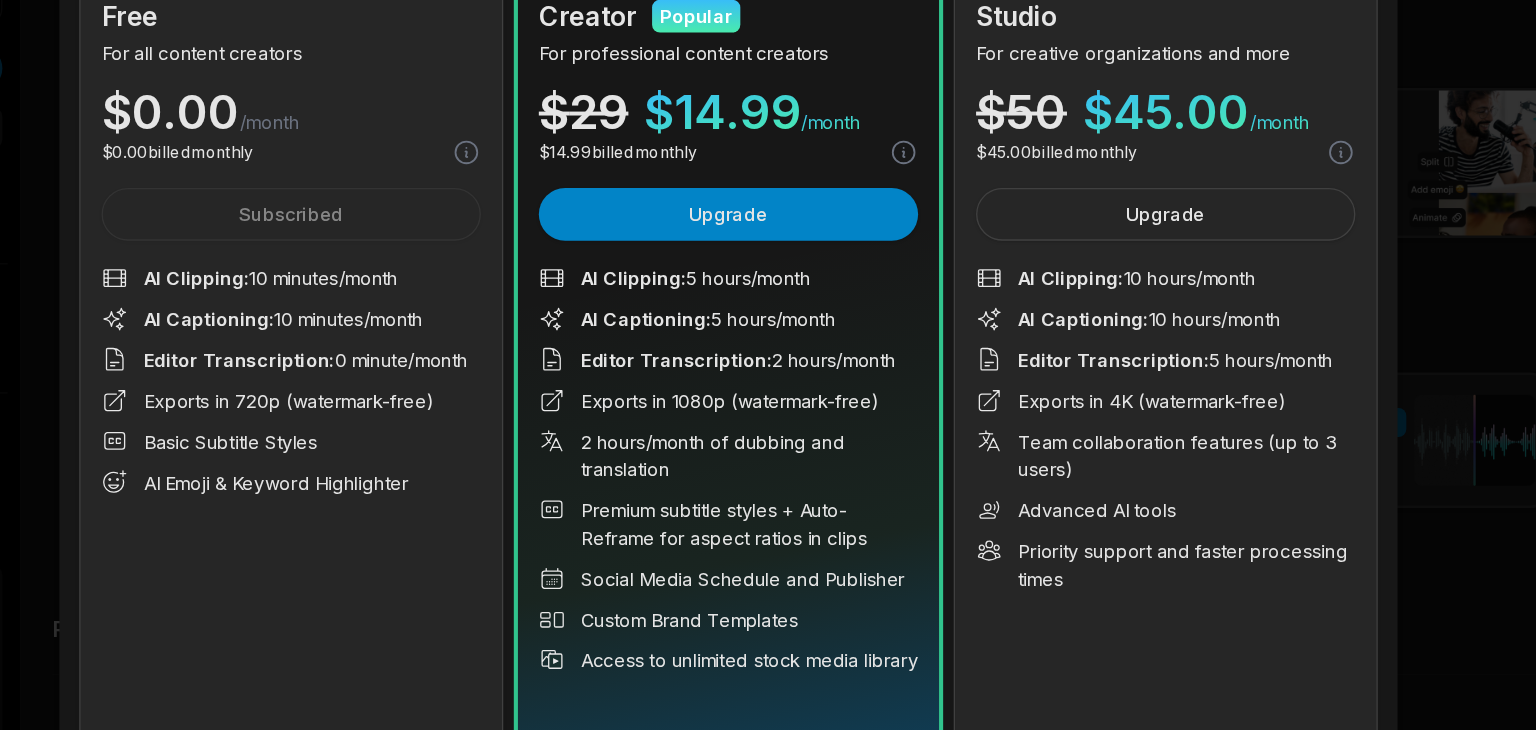 scroll, scrollTop: 113, scrollLeft: 0, axis: vertical 